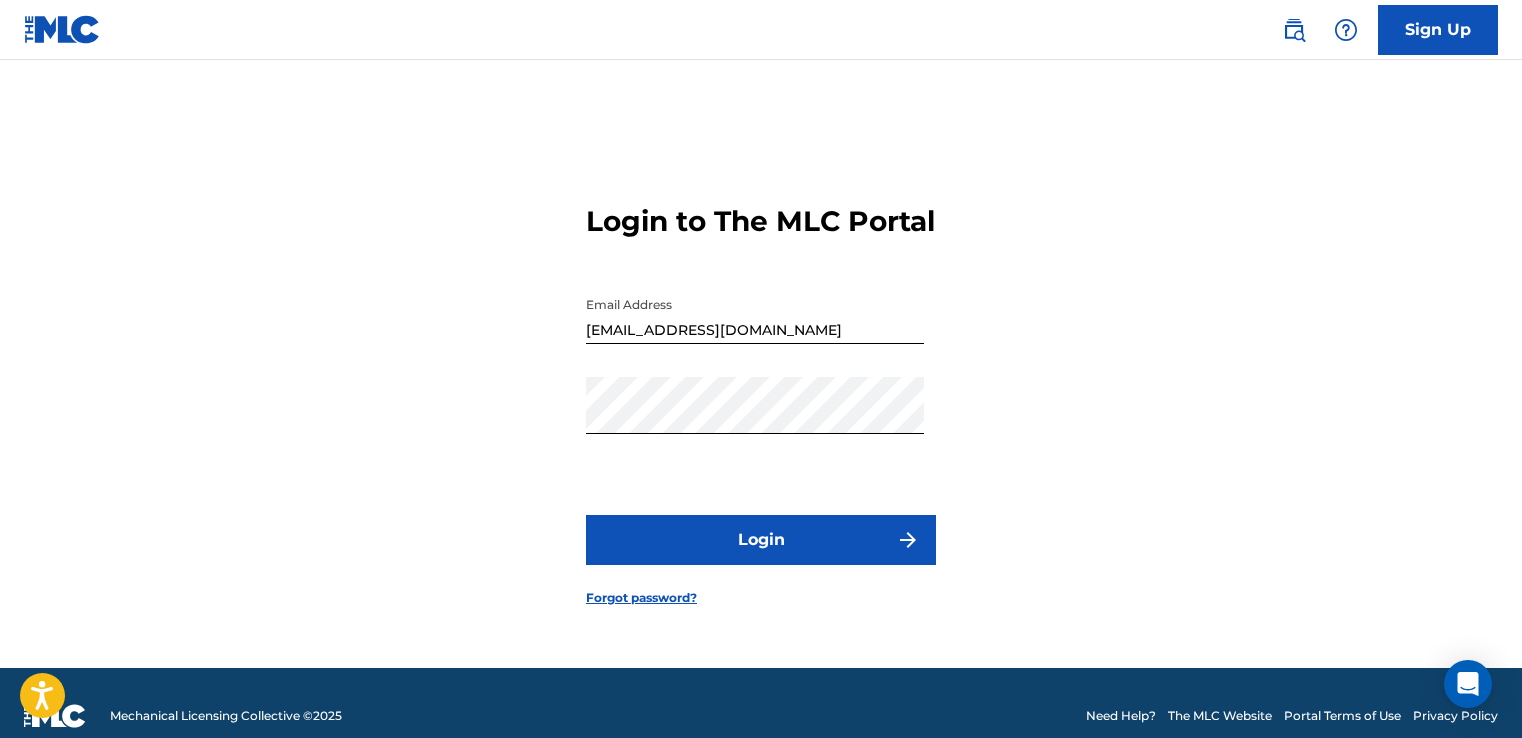 scroll, scrollTop: 0, scrollLeft: 0, axis: both 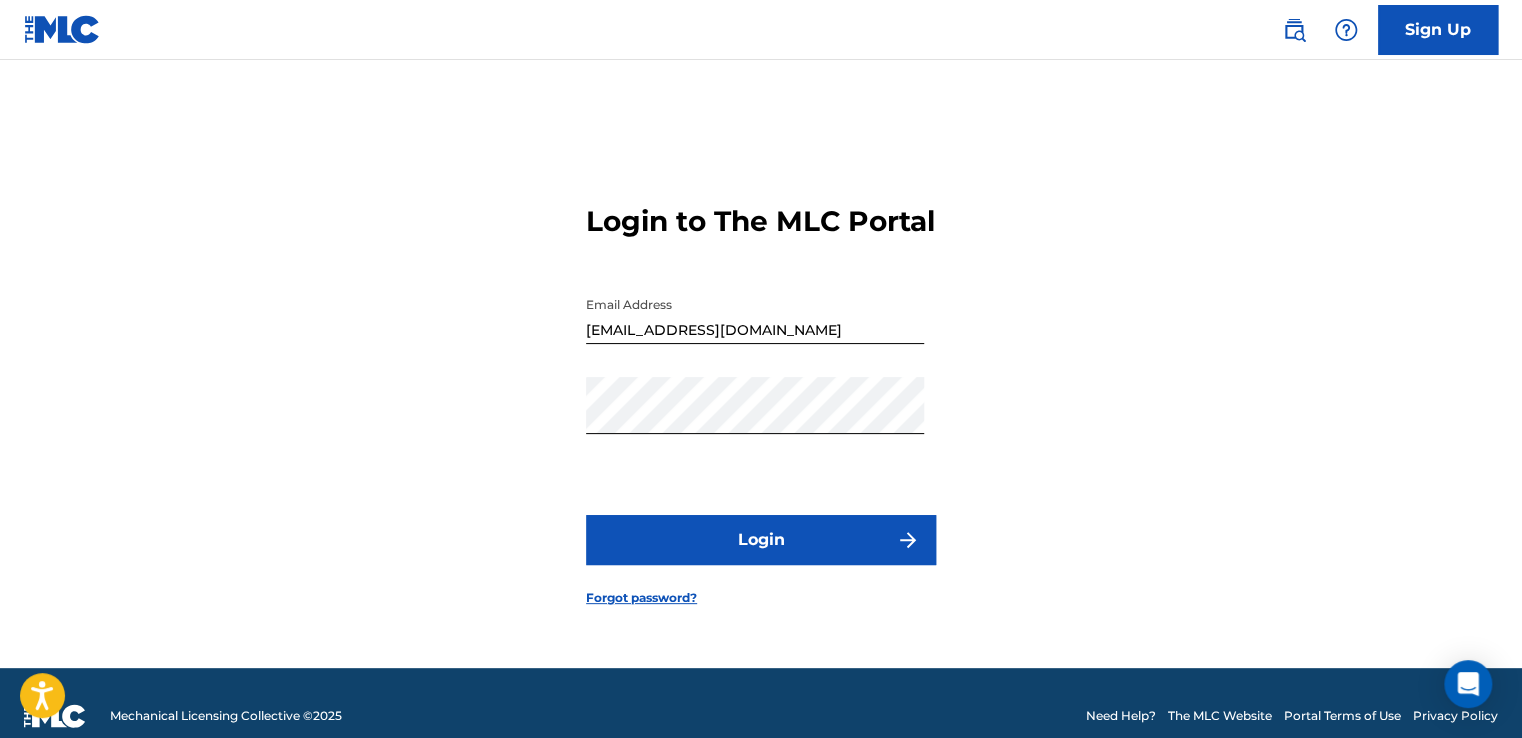 click on "Login" at bounding box center [761, 540] 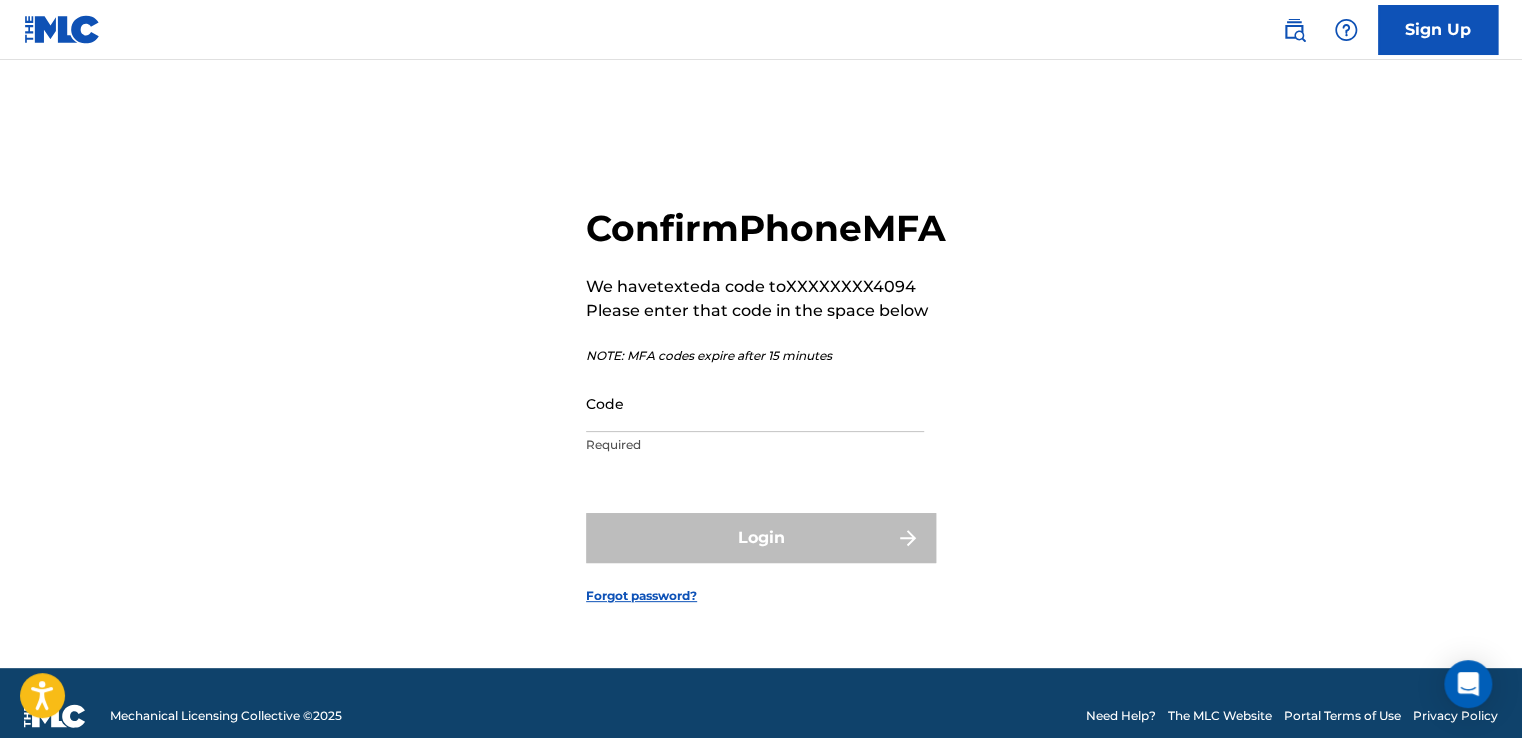click on "Confirm  Phone   MFA We have  texted   a code to  XXXXXXXX4094 Please enter that code in the space below NOTE: MFA codes expire after 15 minutes Code Required" at bounding box center [766, 335] 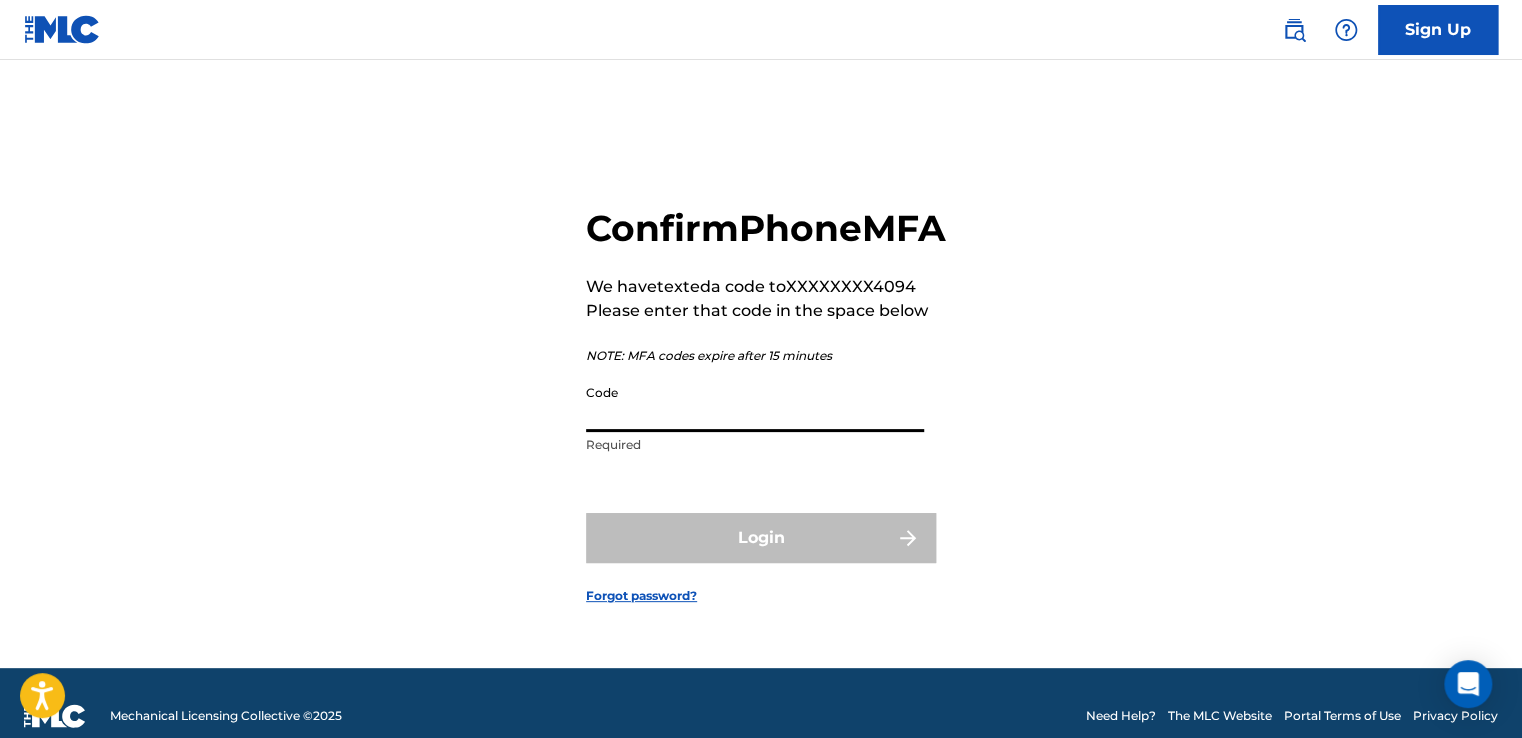 click on "Code" at bounding box center (755, 403) 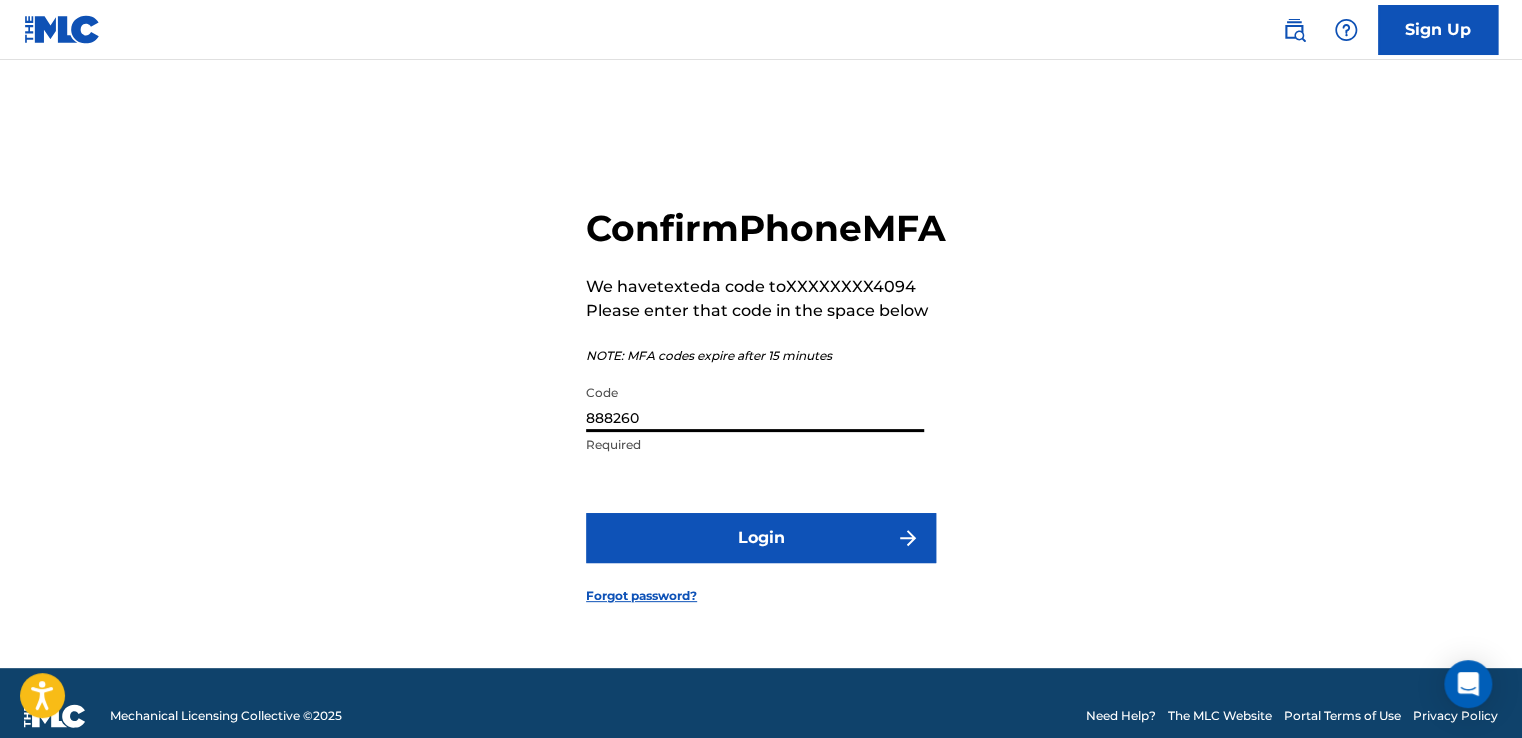 type on "888260" 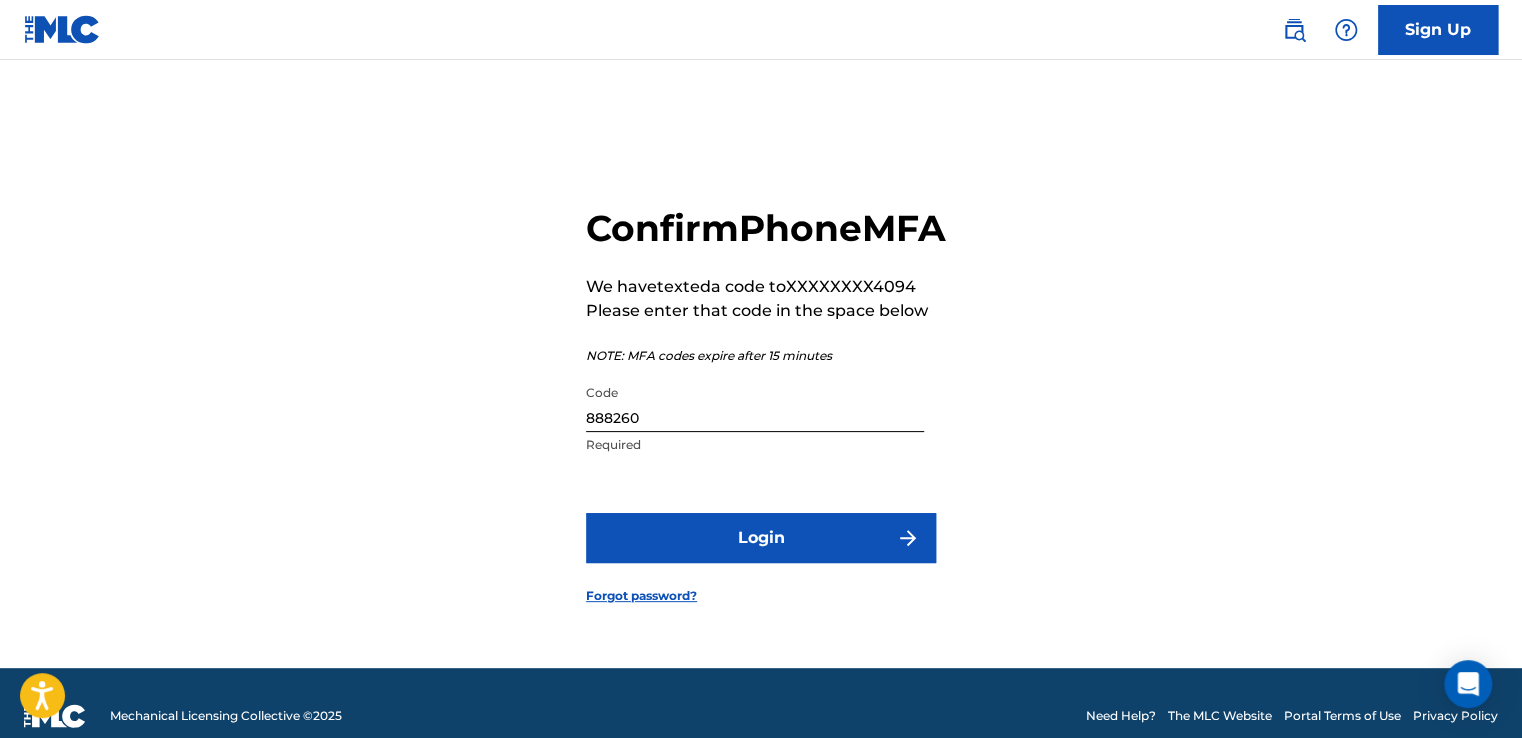 click on "Confirm  Phone   MFA We have  texted   a code to  XXXXXXXX4094 Please enter that code in the space below NOTE: MFA codes expire after 15 minutes Code 888260 Required Login Forgot password?" at bounding box center [761, 389] 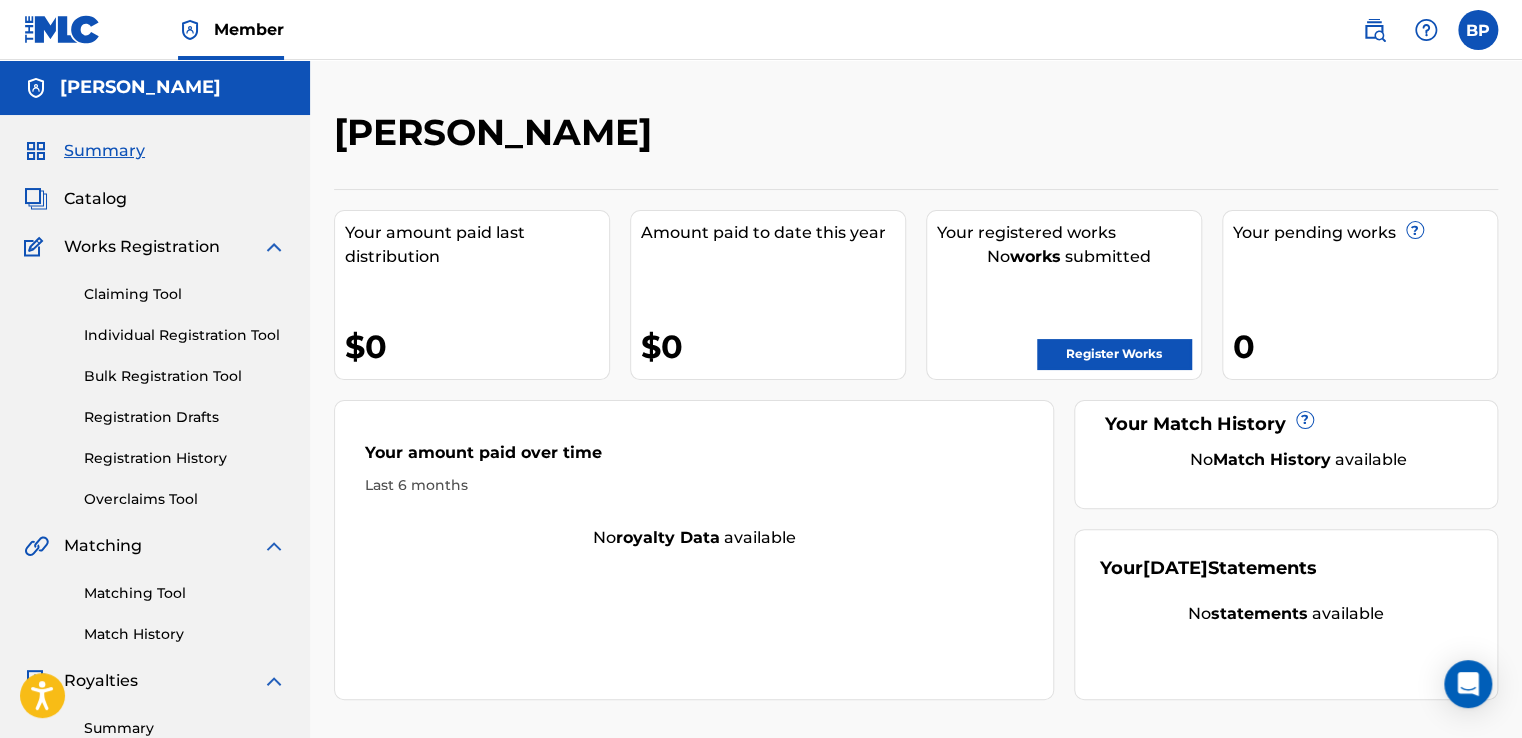scroll, scrollTop: 0, scrollLeft: 0, axis: both 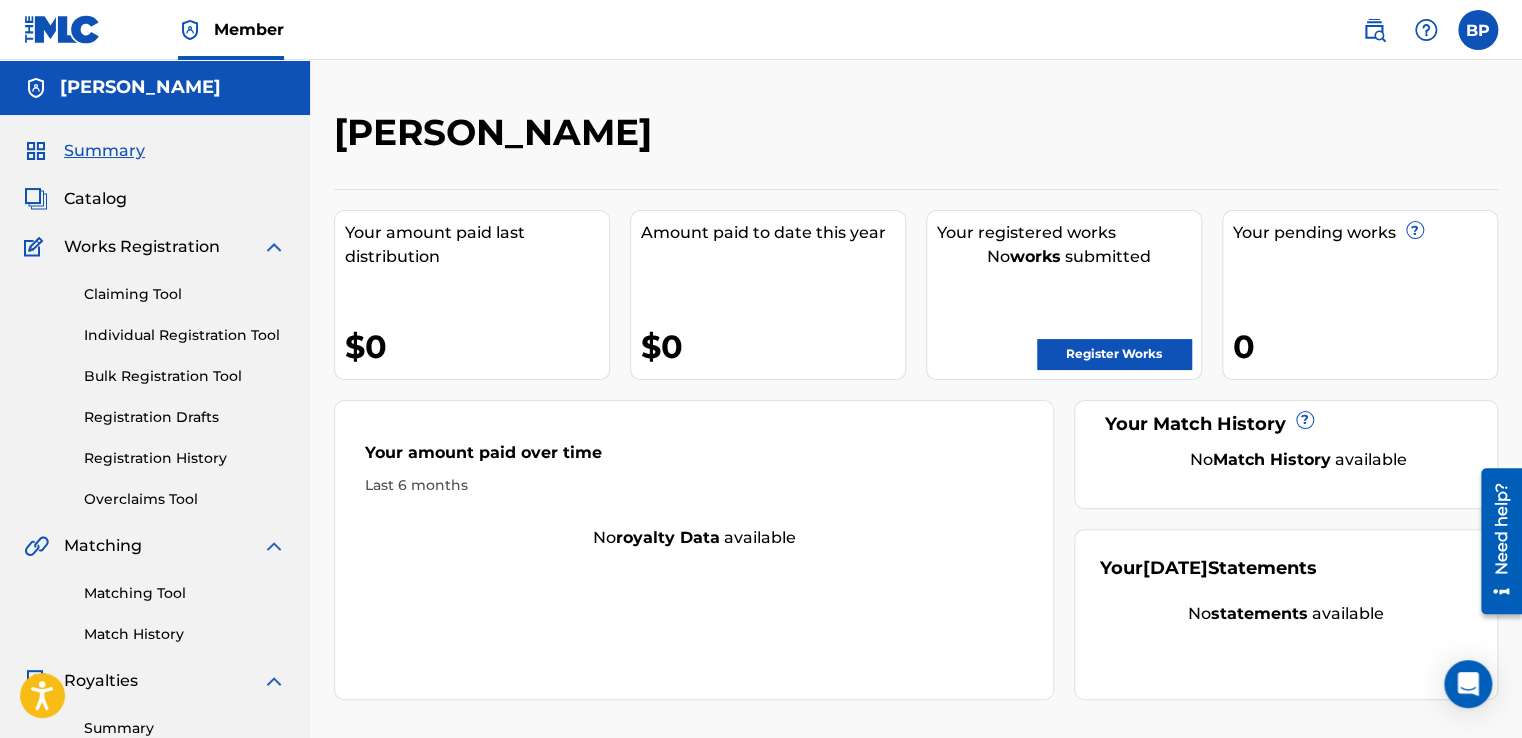click on "Register Works" at bounding box center [1114, 354] 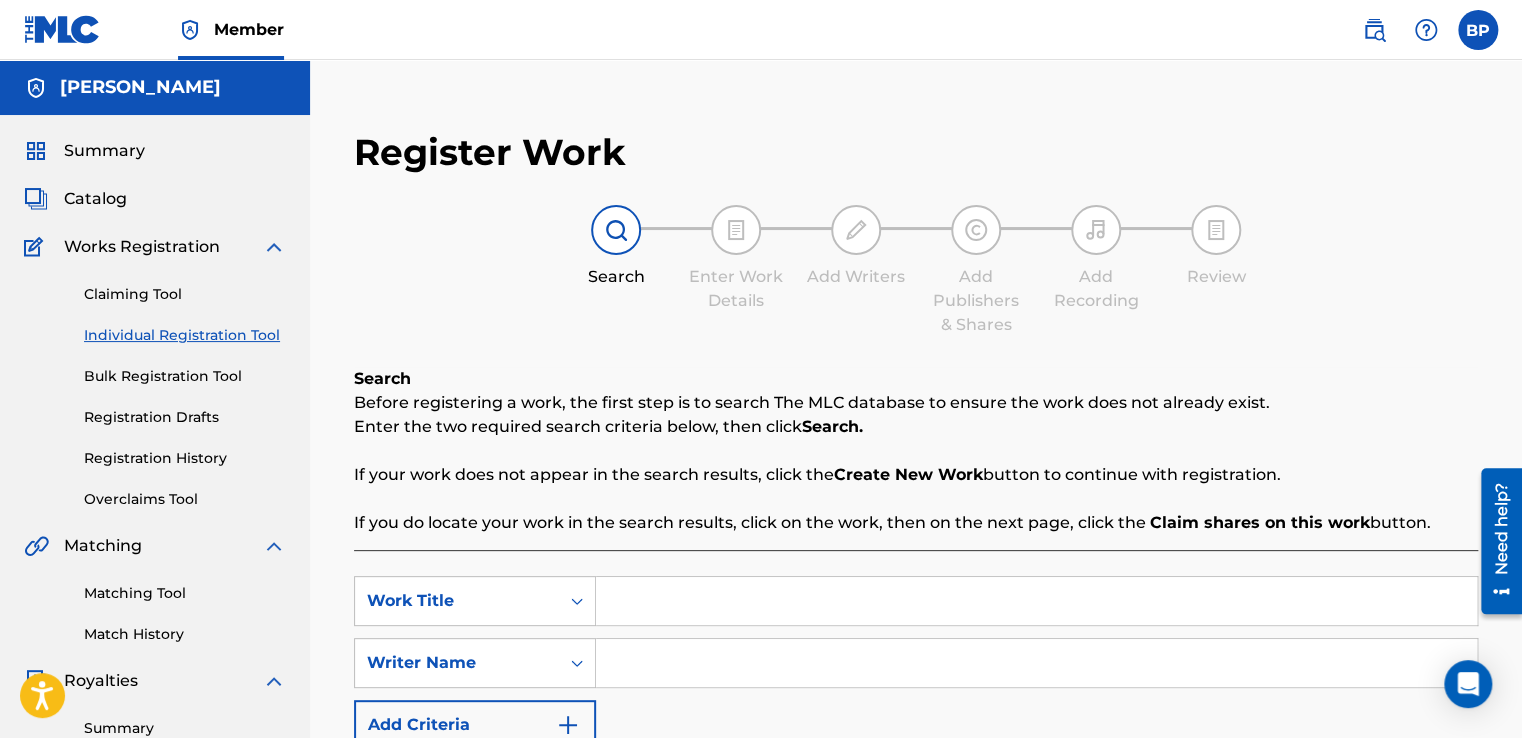 scroll, scrollTop: 501, scrollLeft: 0, axis: vertical 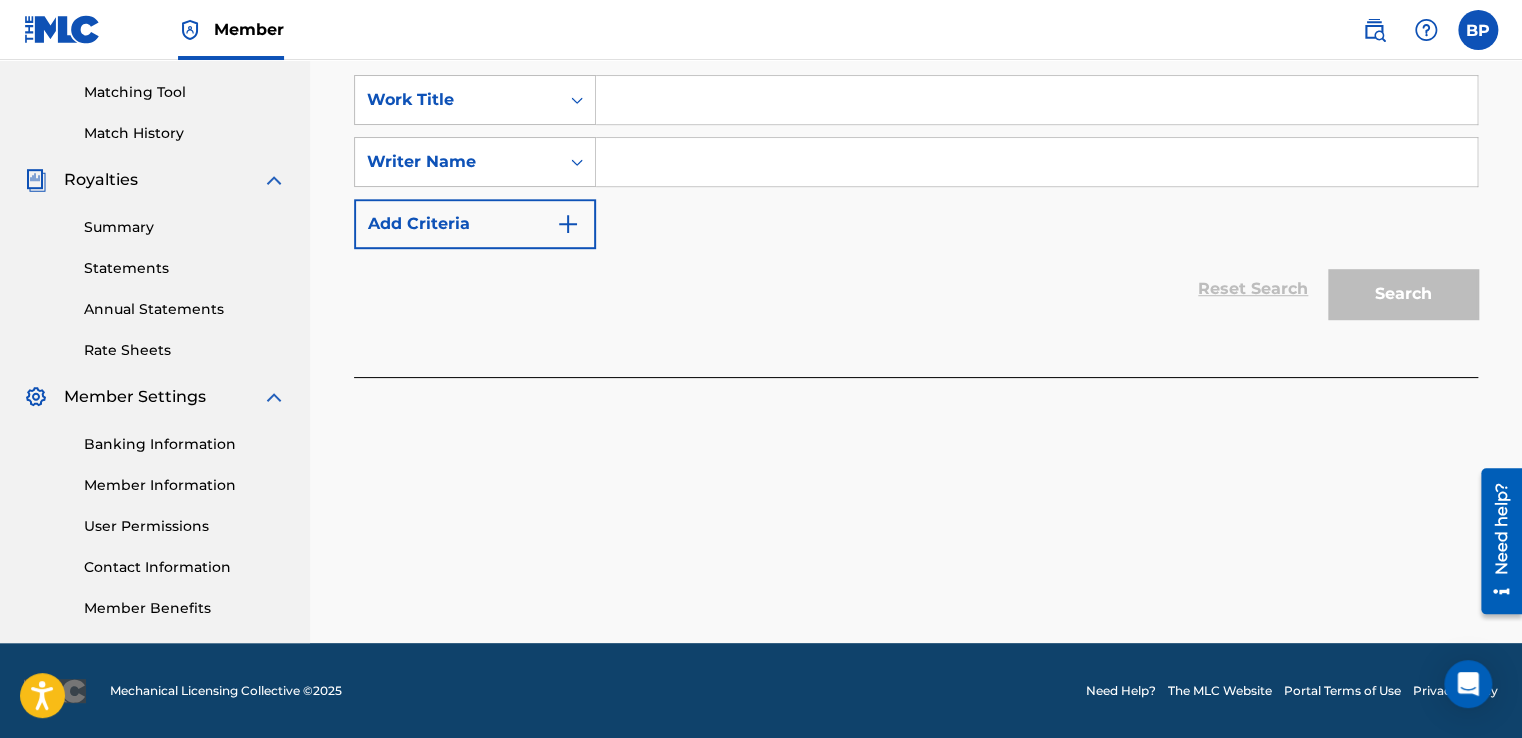 drag, startPoint x: 1519, startPoint y: 402, endPoint x: 1528, endPoint y: 359, distance: 43.931767 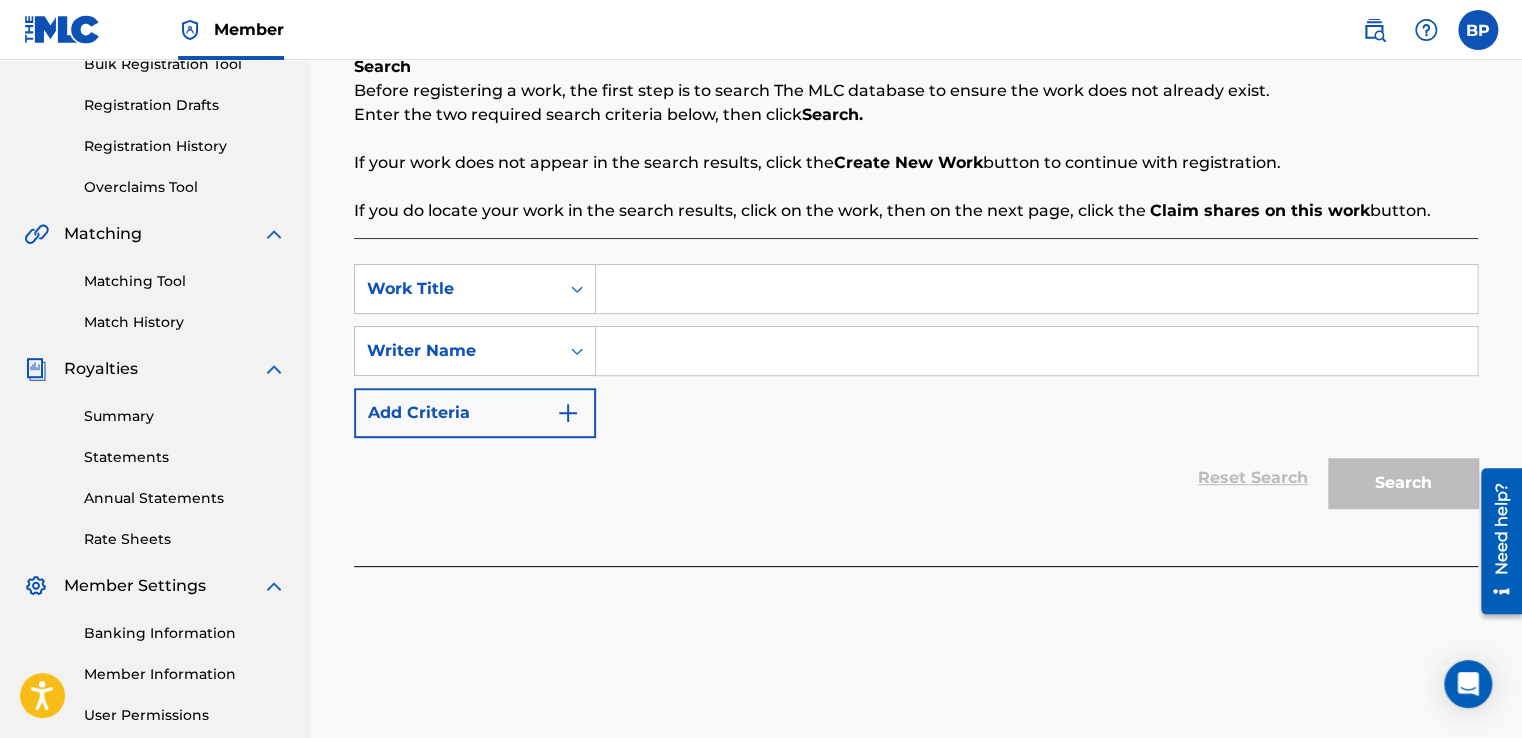 scroll, scrollTop: 308, scrollLeft: 0, axis: vertical 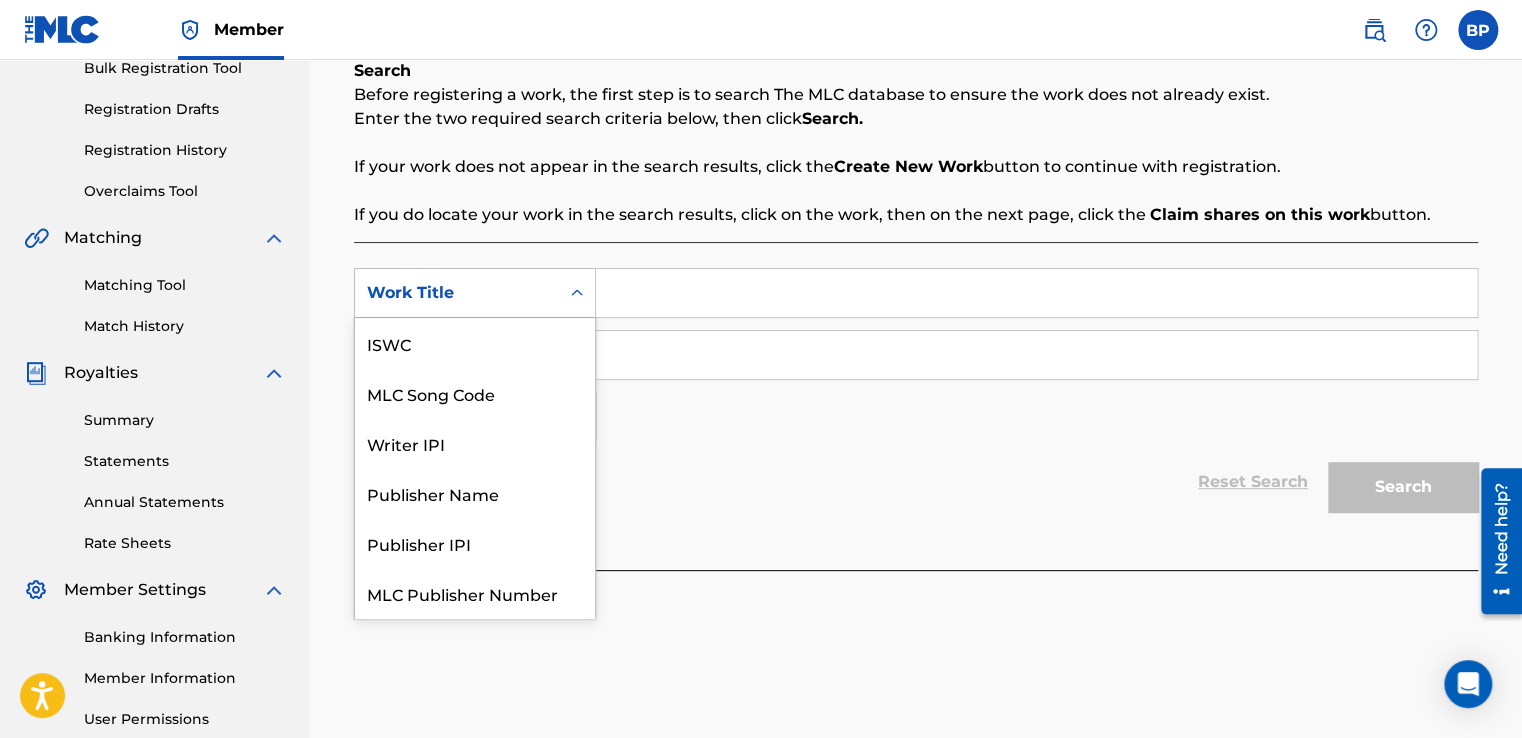 click 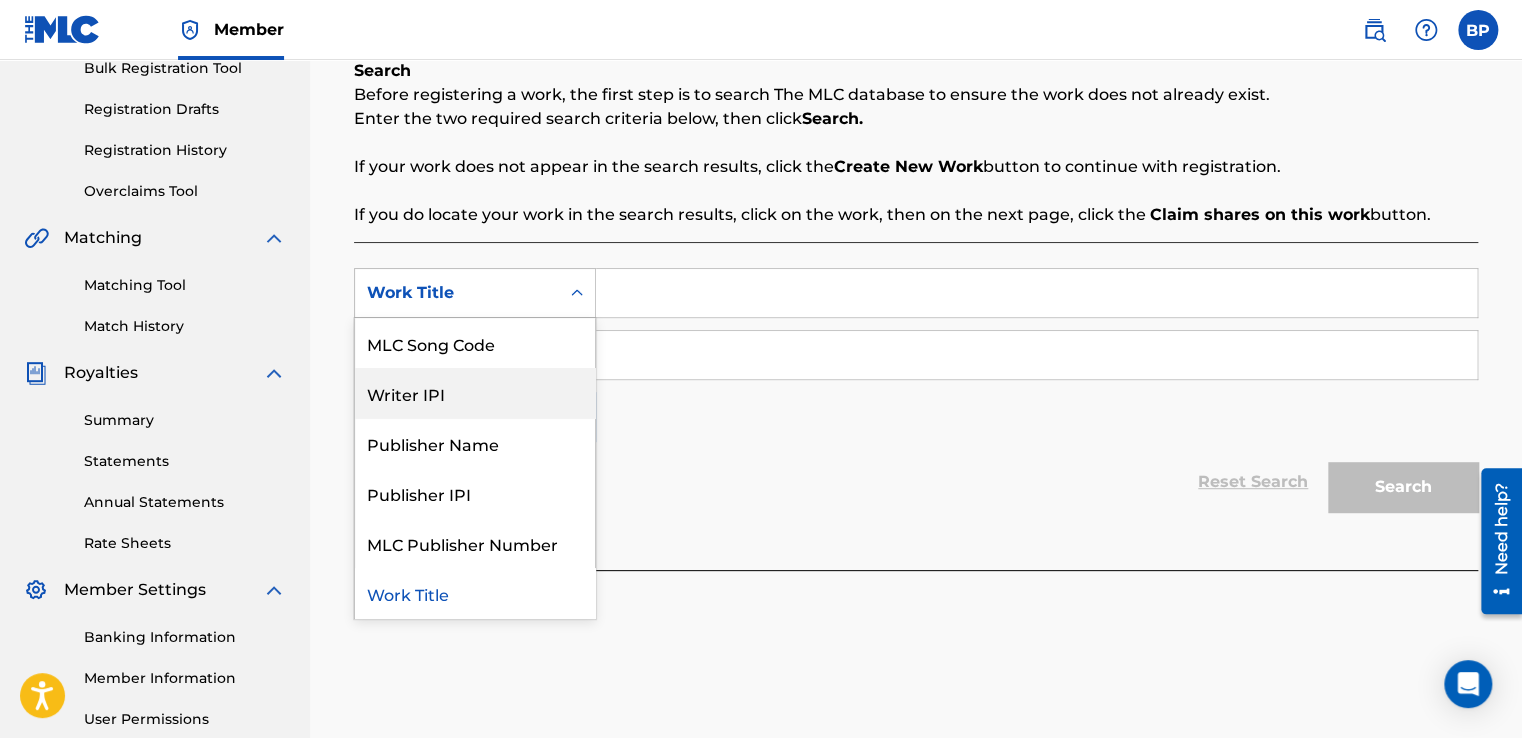click on "Writer IPI" at bounding box center (475, 393) 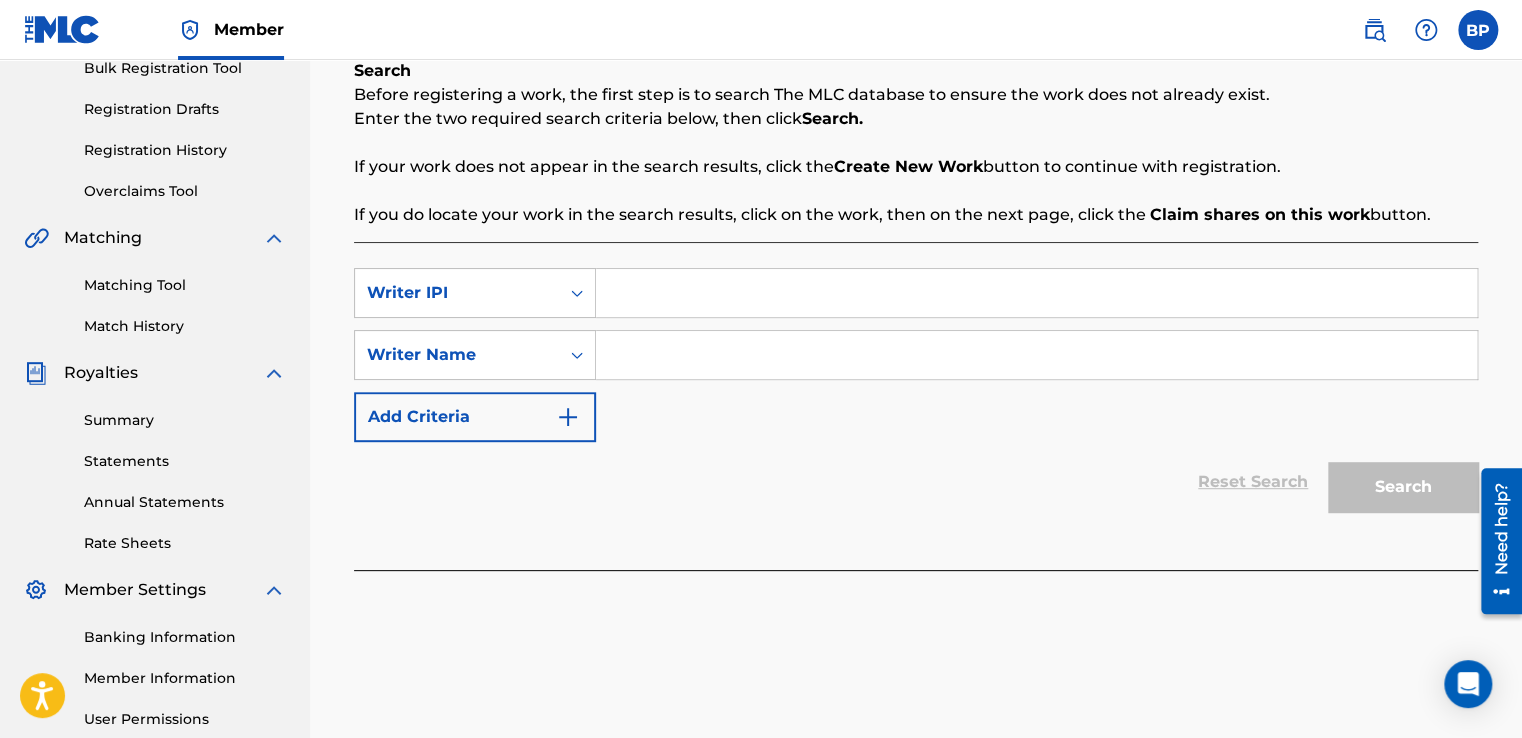 click at bounding box center [1036, 293] 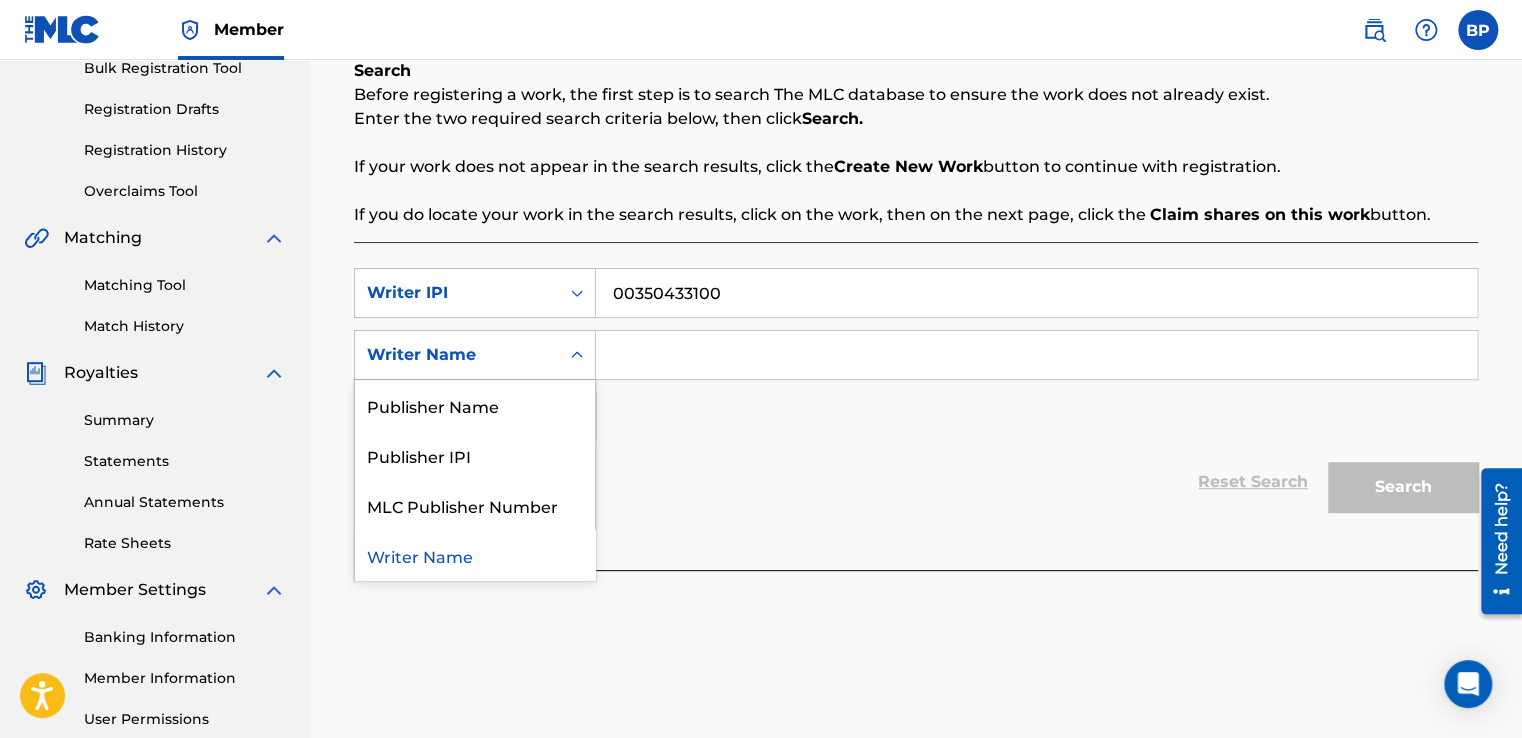 click 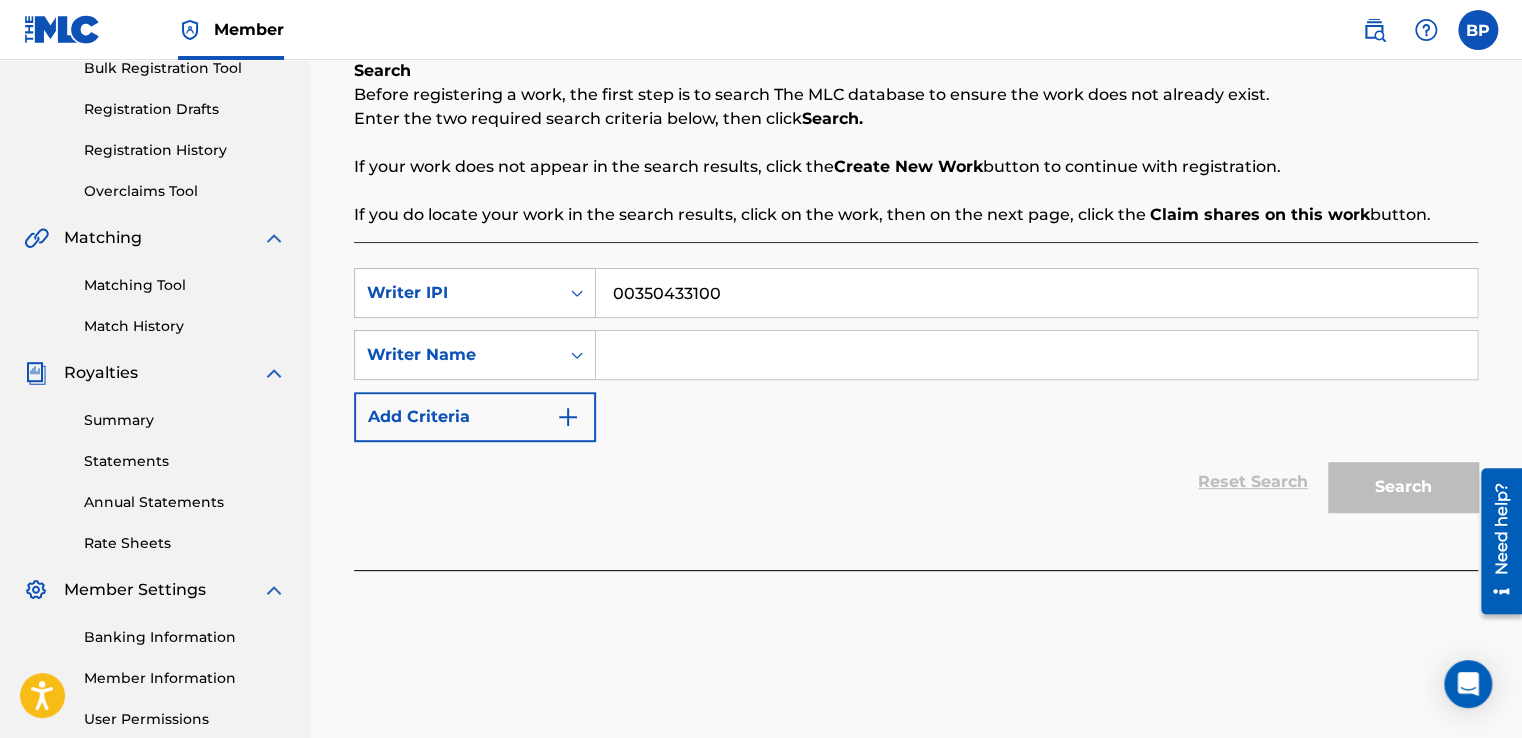 click at bounding box center (1036, 355) 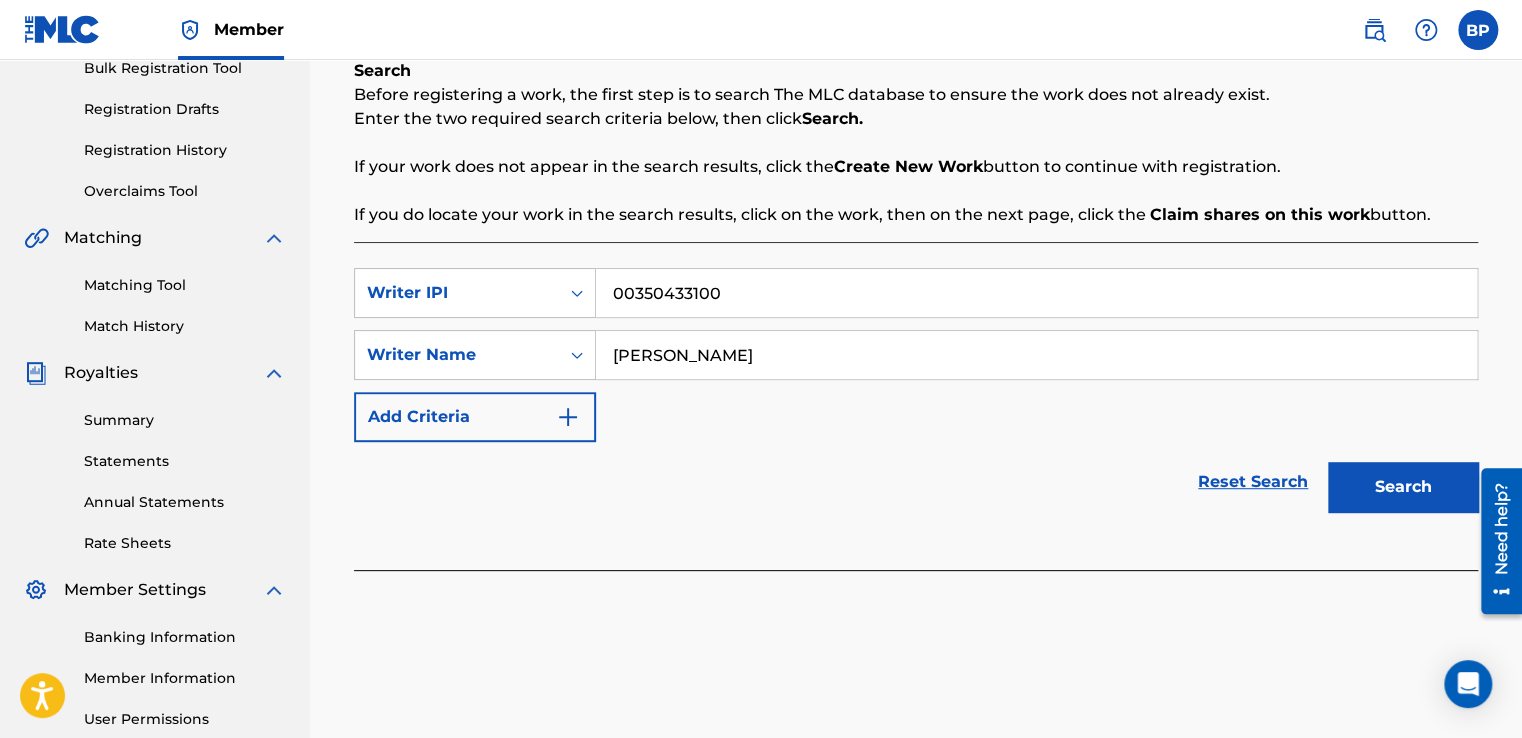 click on "Search" at bounding box center (1403, 487) 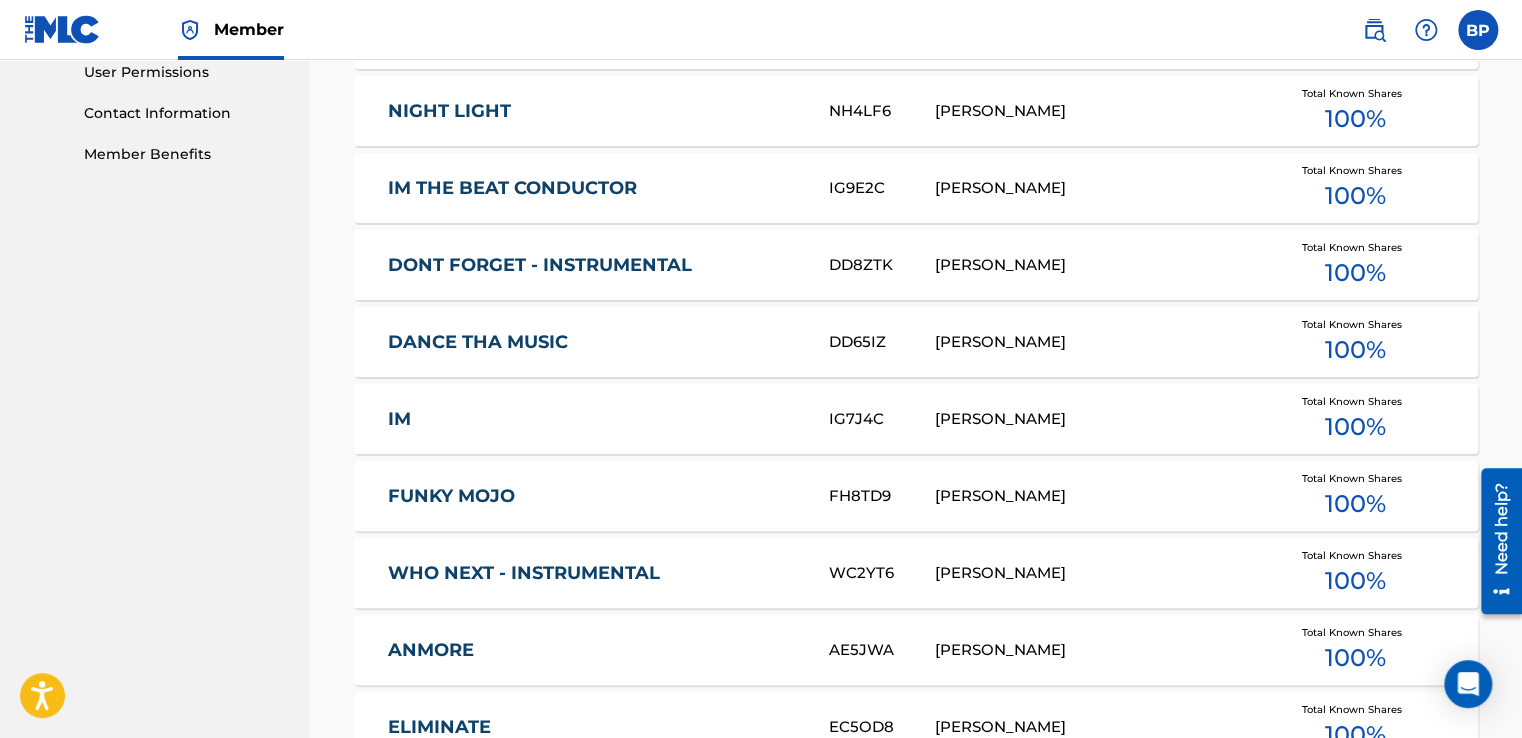 scroll, scrollTop: 1348, scrollLeft: 0, axis: vertical 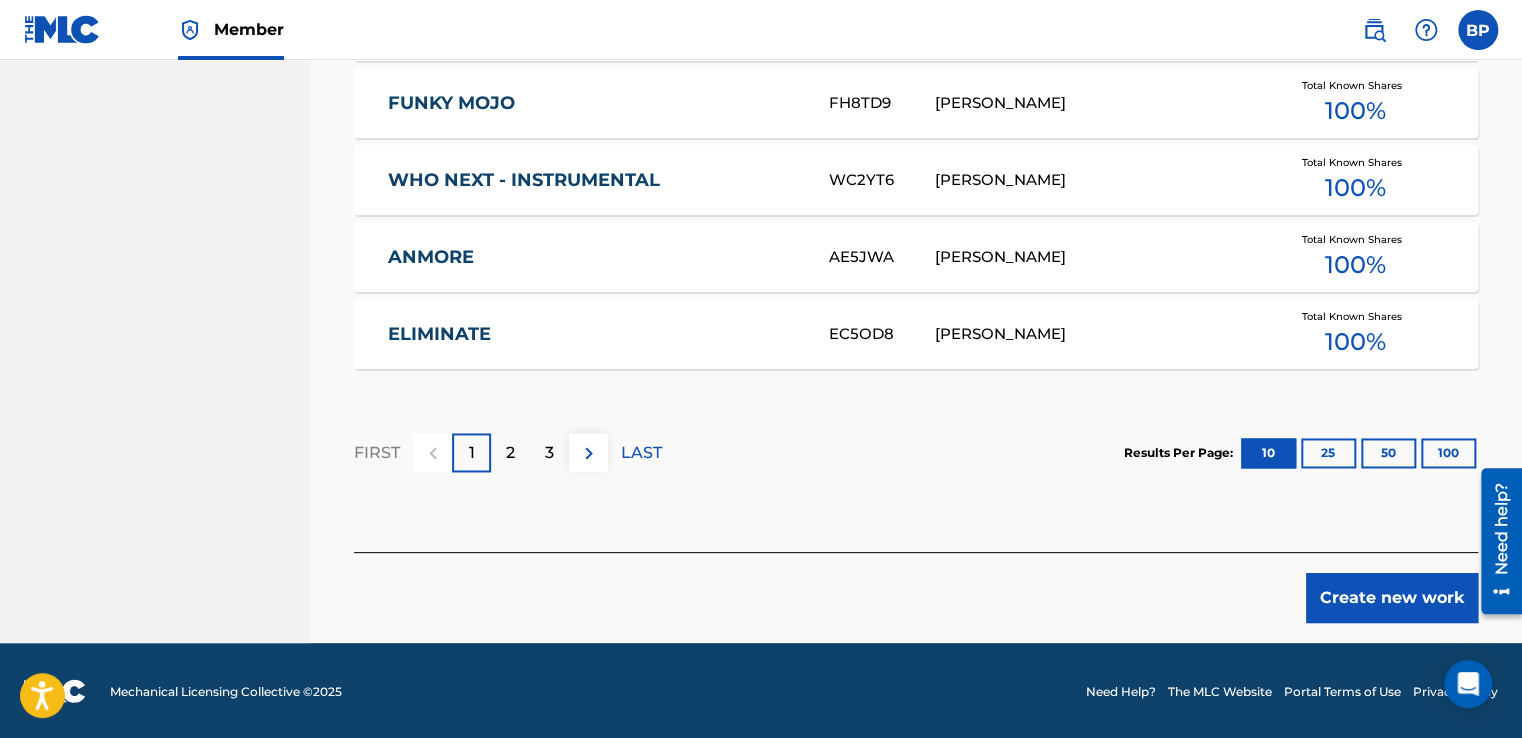 click on "Create new work" at bounding box center (1392, 598) 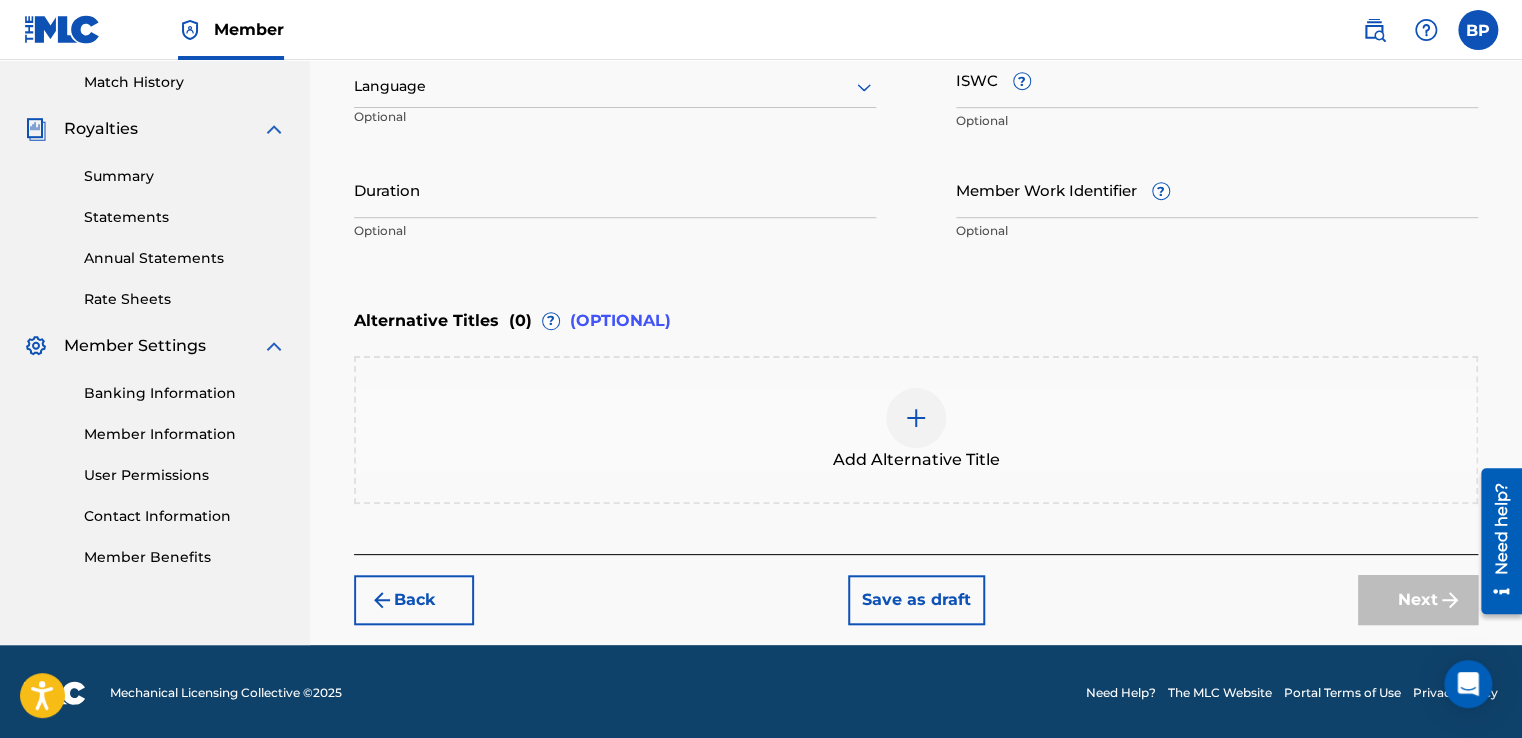 scroll, scrollTop: 0, scrollLeft: 0, axis: both 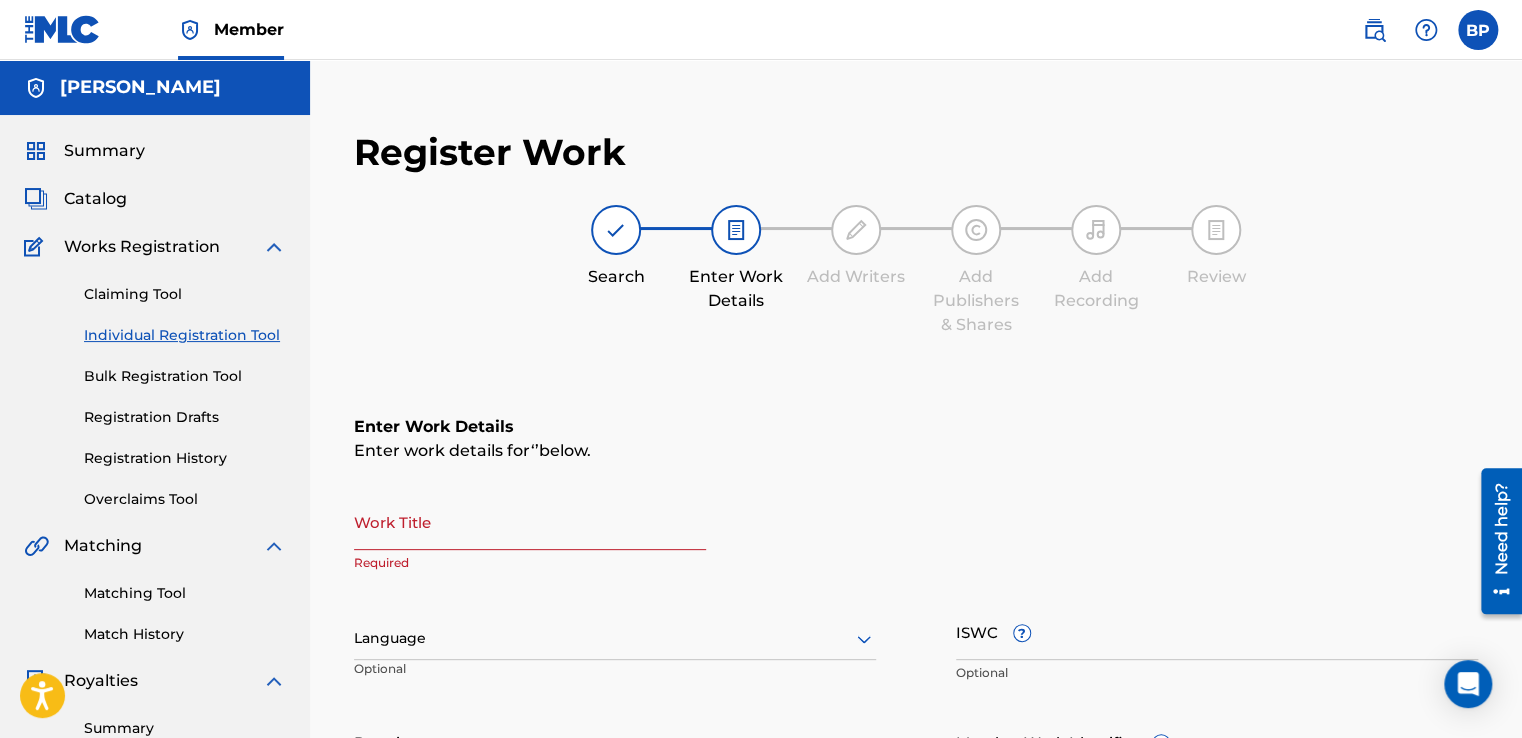 click at bounding box center (615, 638) 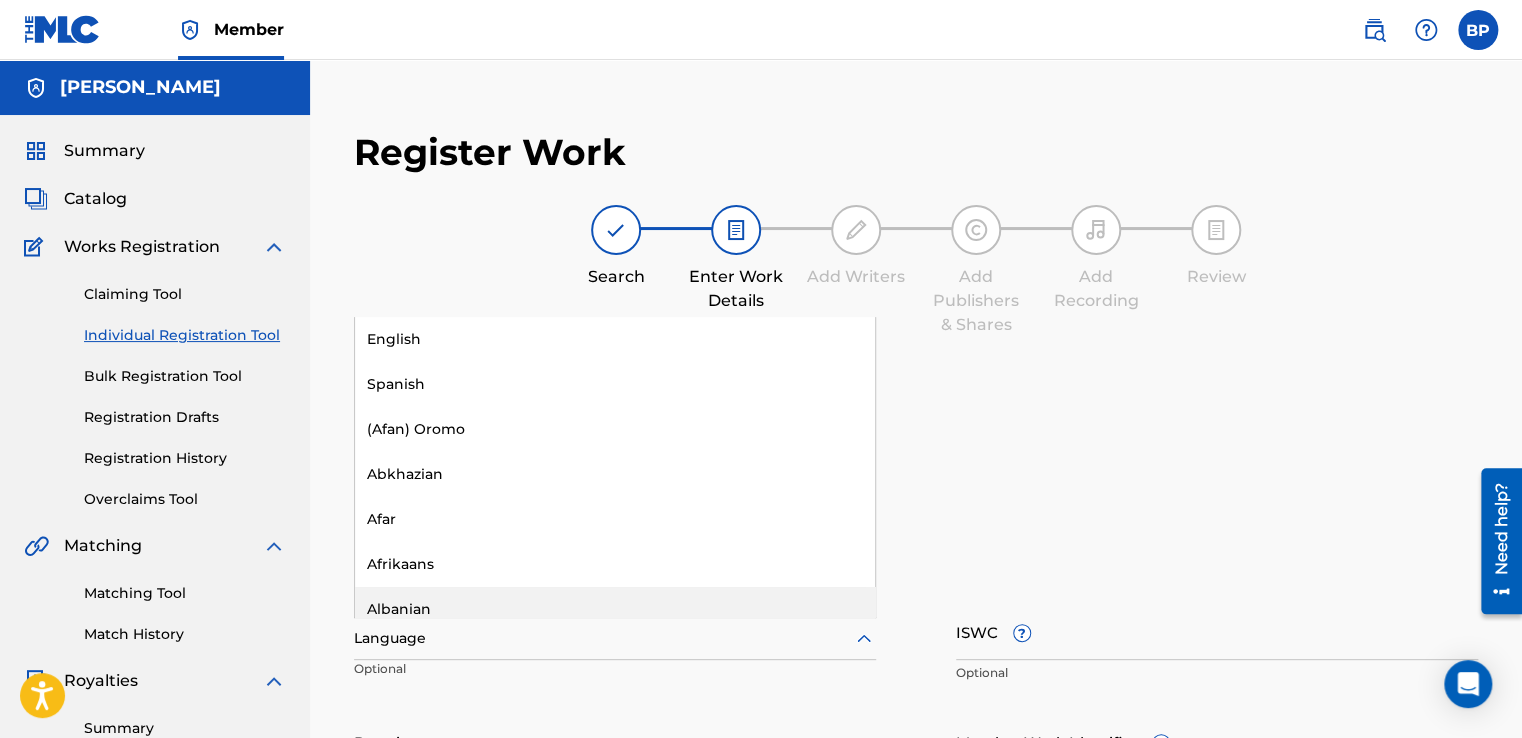 click on "Work Title   Required" at bounding box center (916, 538) 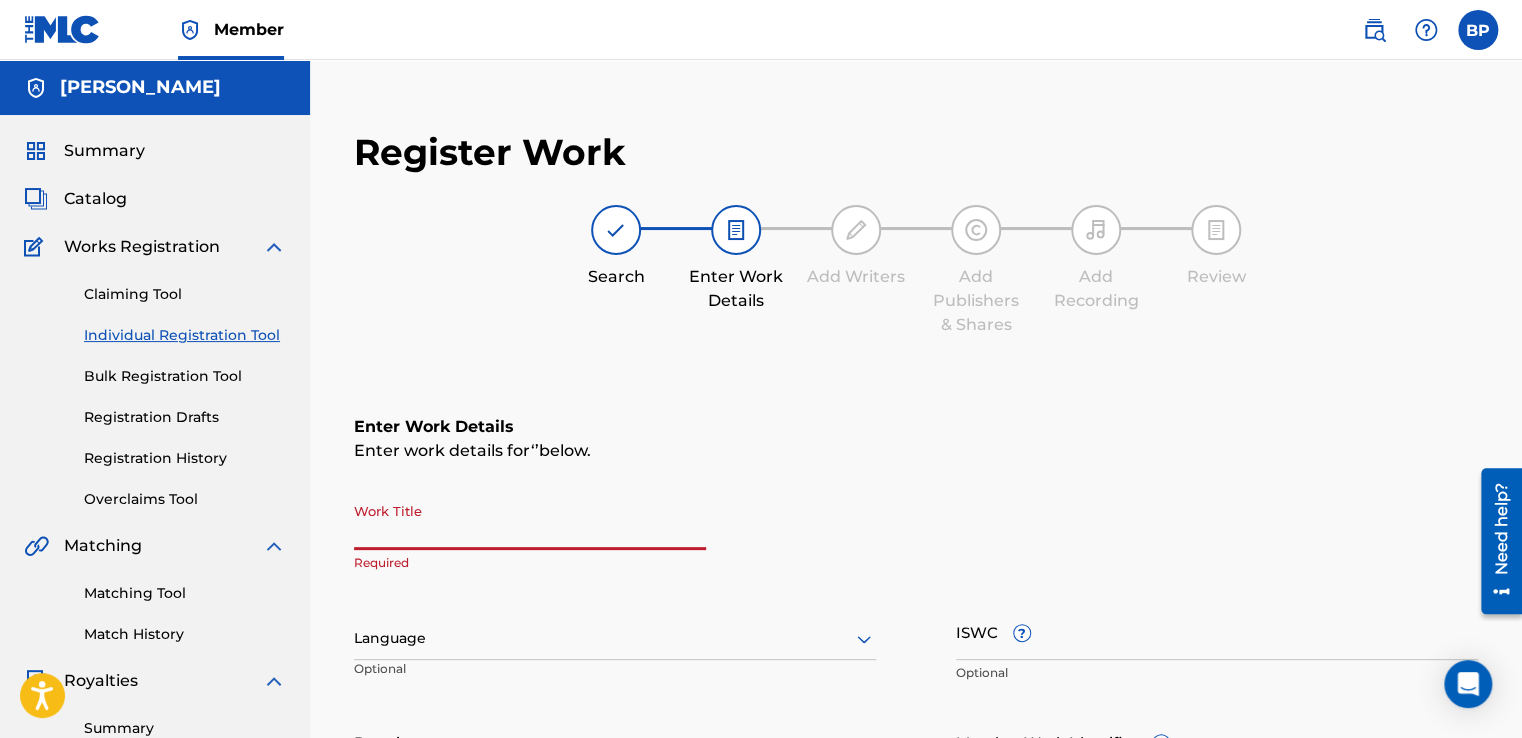 paste on "Girl I Know Your Name" 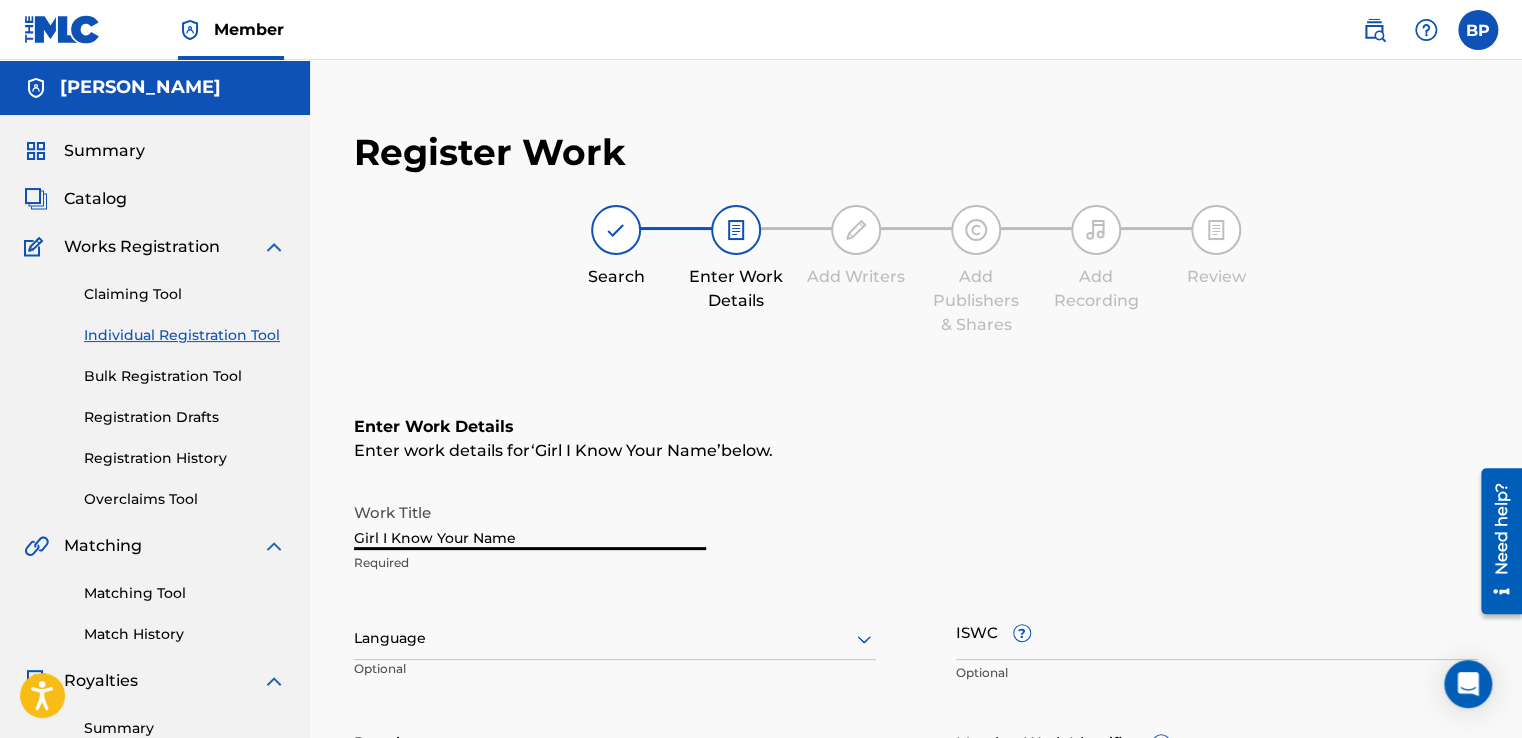 type on "Girl I Know Your Name" 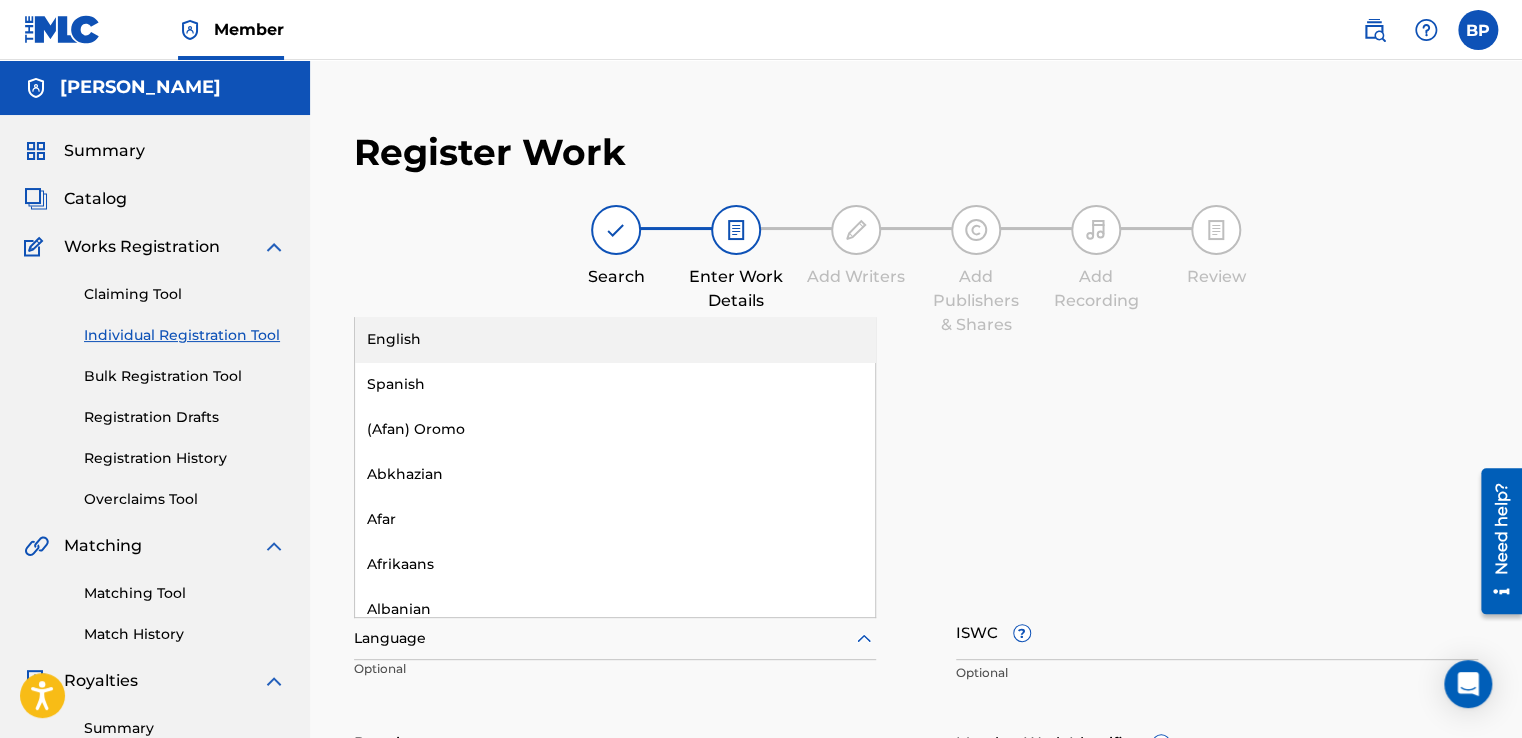 click 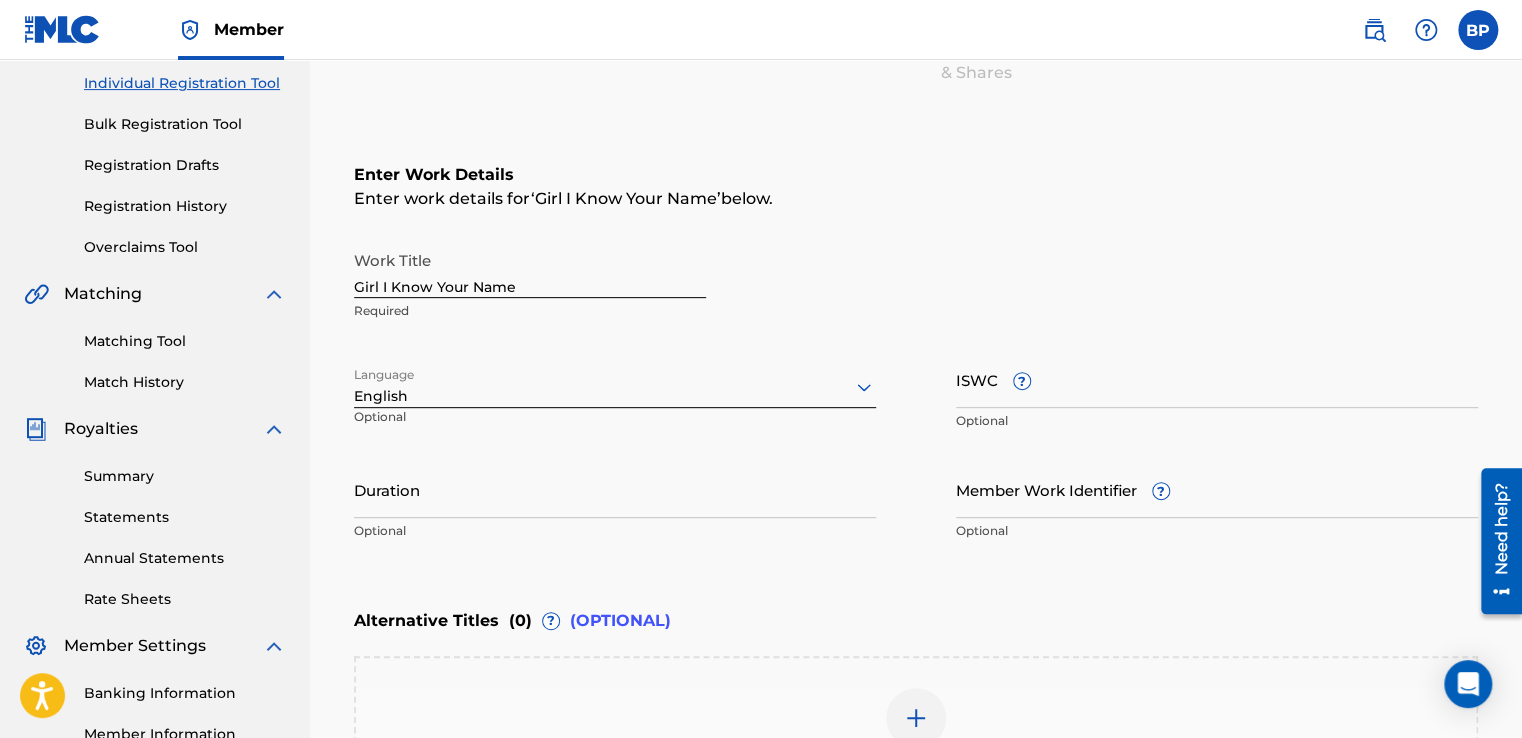 scroll, scrollTop: 257, scrollLeft: 0, axis: vertical 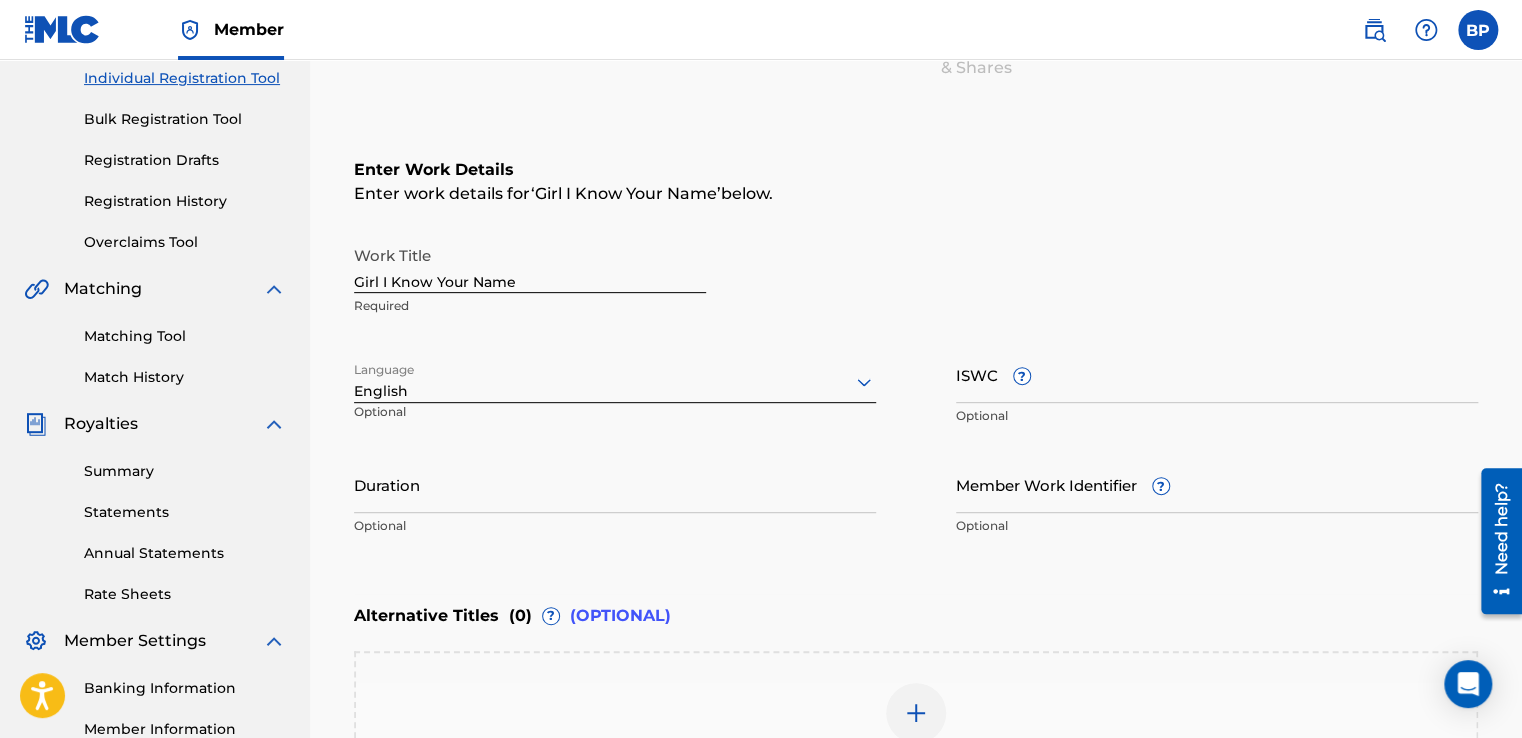 drag, startPoint x: 1526, startPoint y: 355, endPoint x: 8, endPoint y: 40, distance: 1550.3384 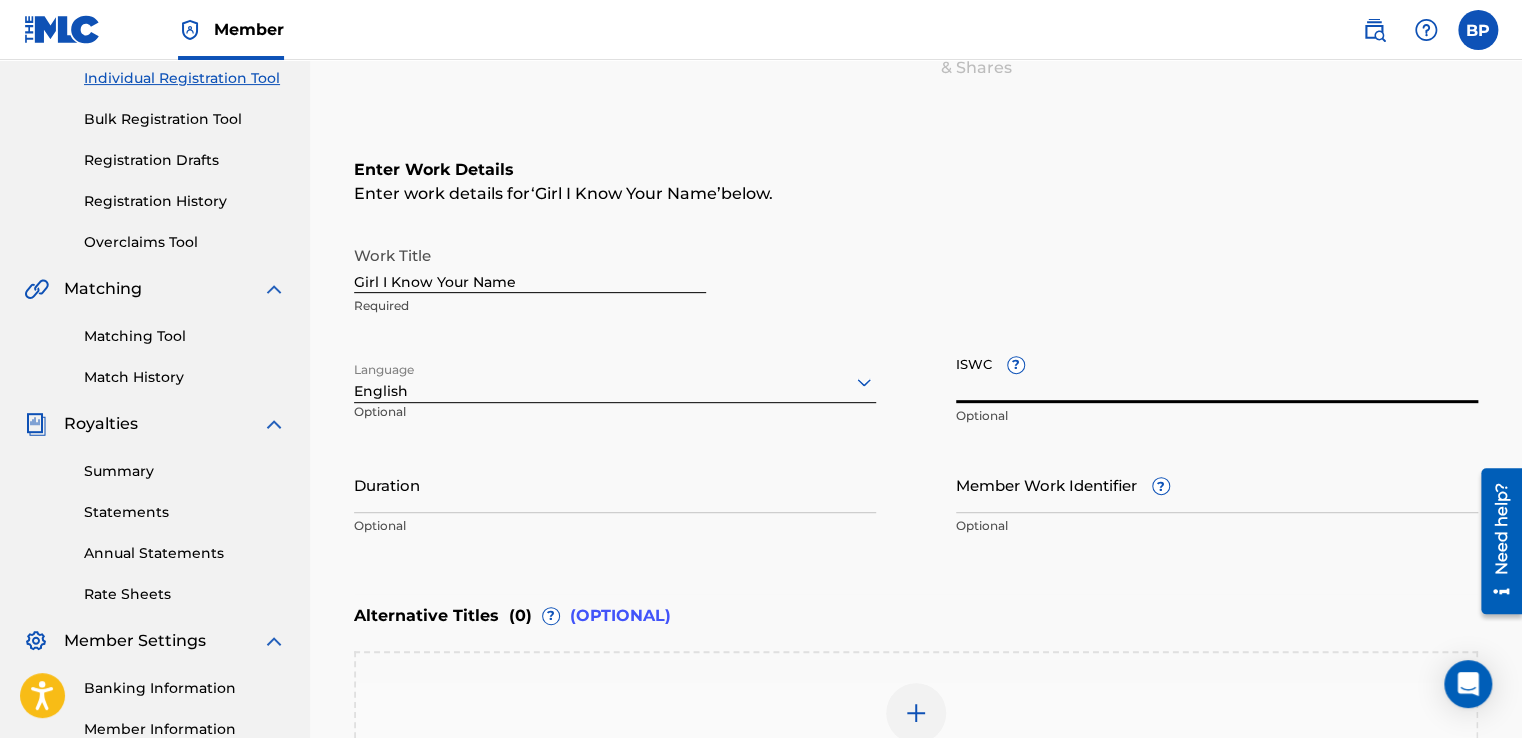 paste on "T-333.375.499-3" 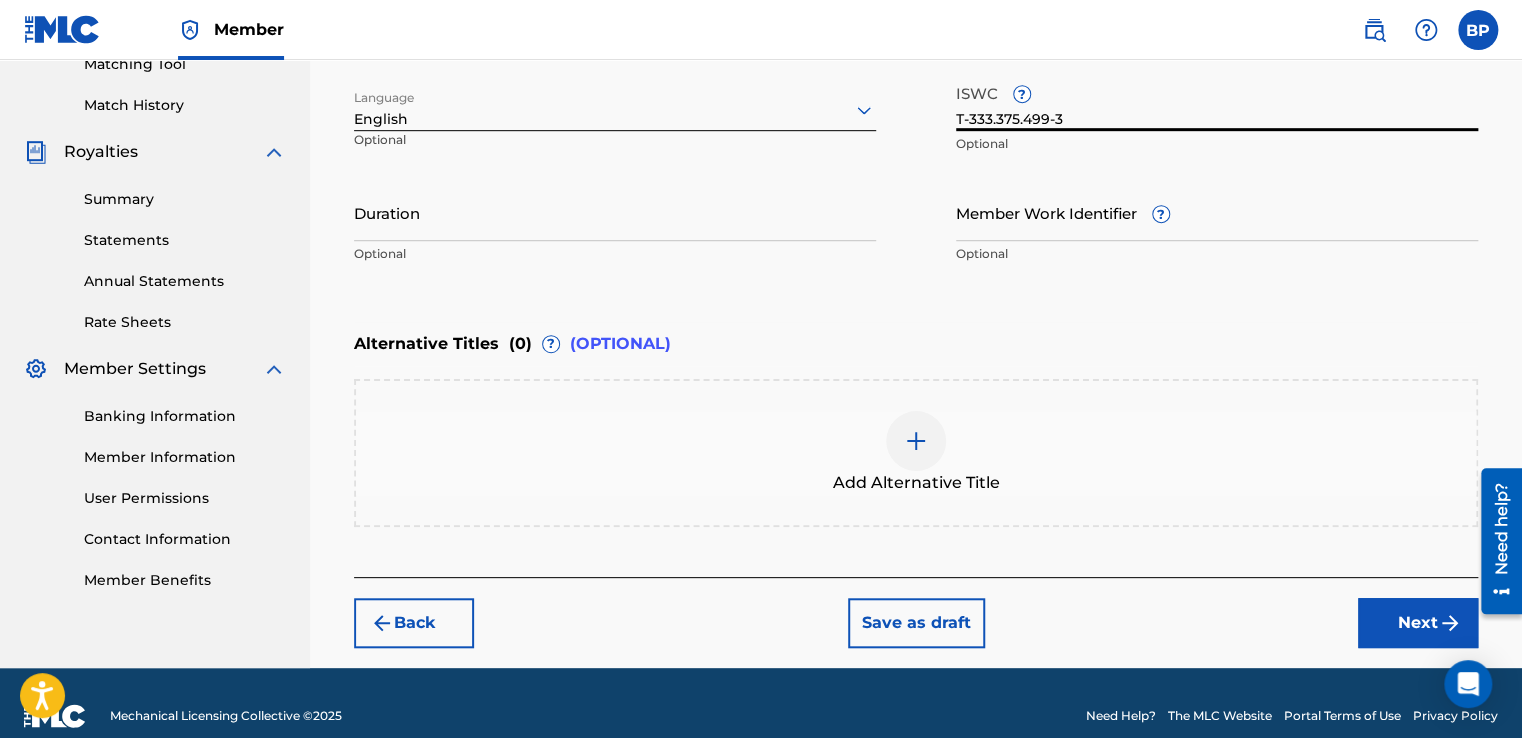 scroll, scrollTop: 552, scrollLeft: 0, axis: vertical 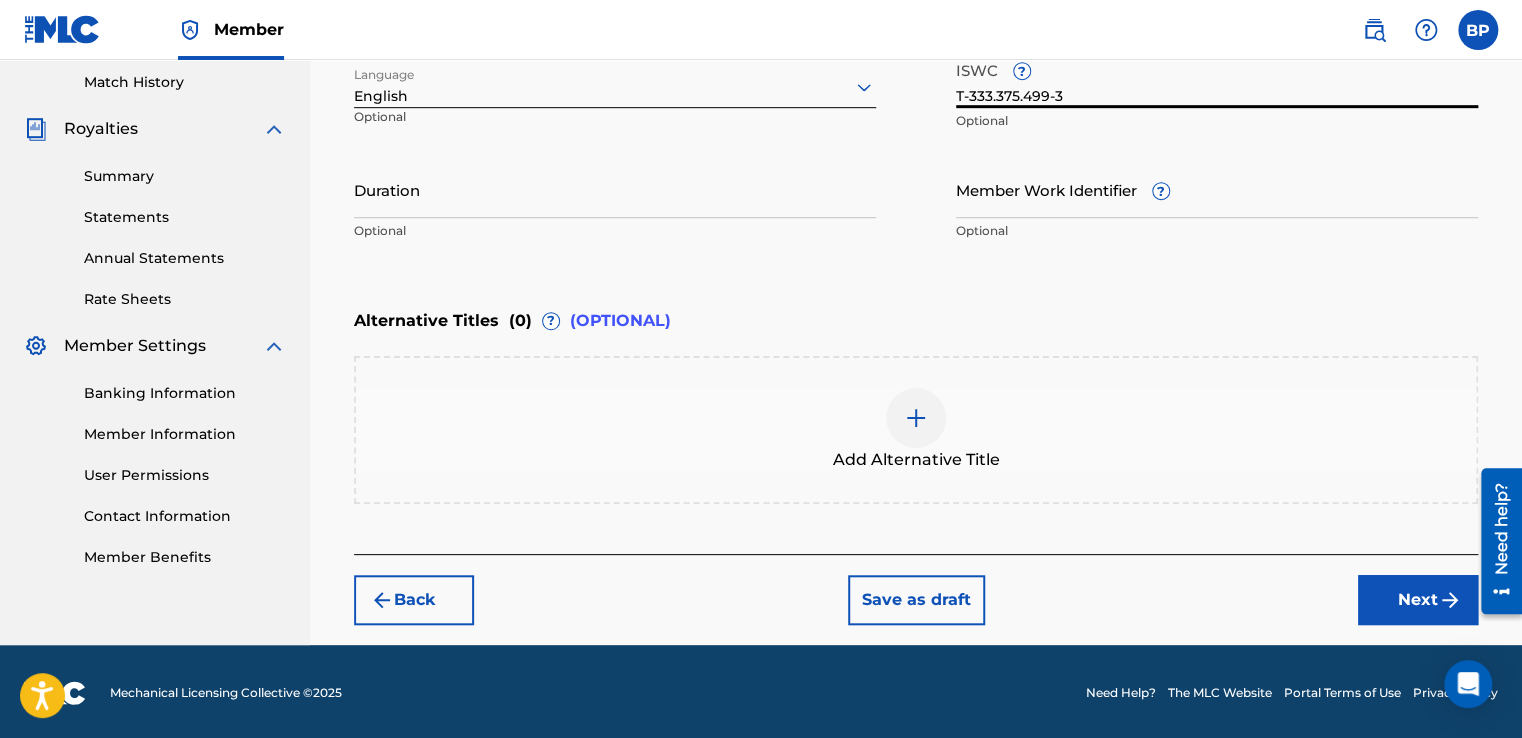 type on "T-333.375.499-3" 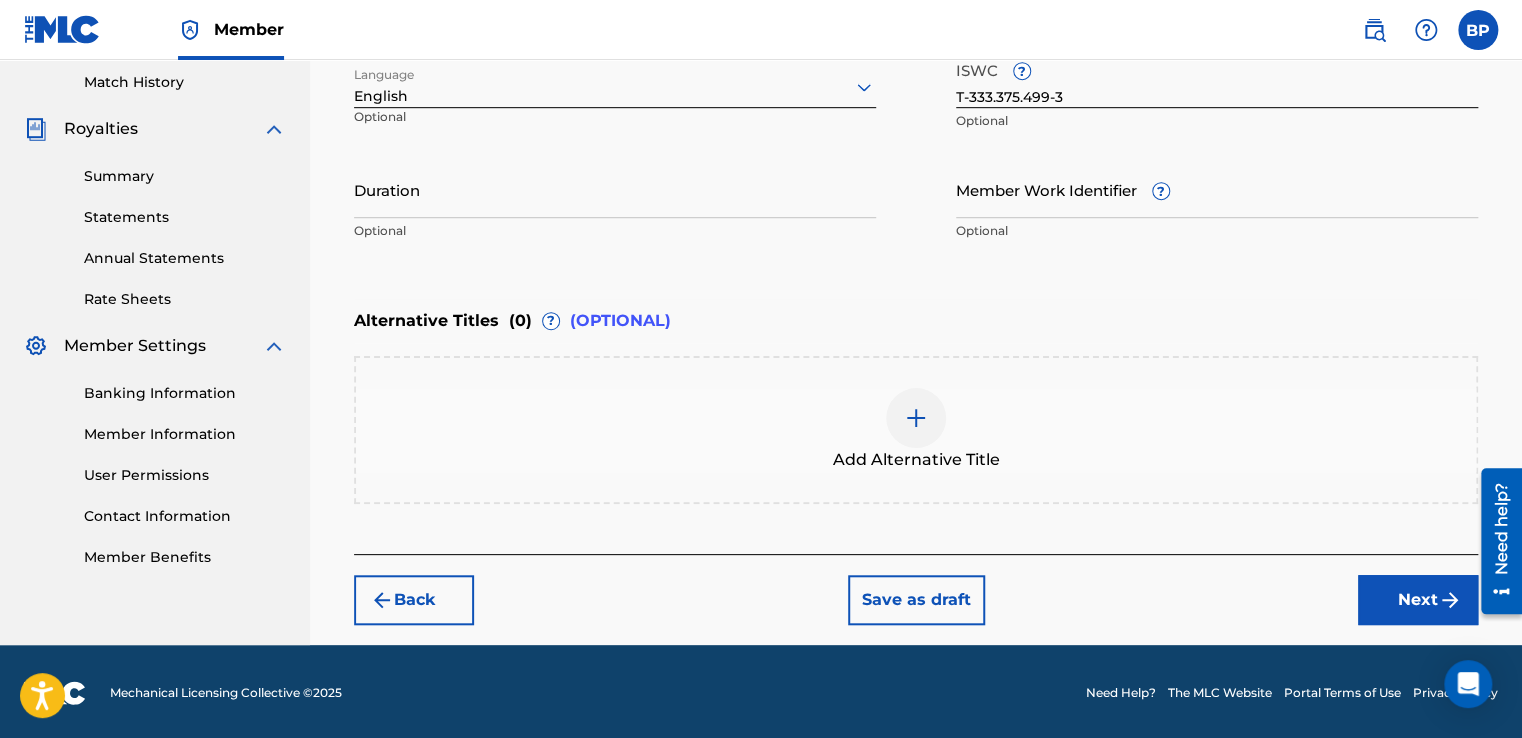 click on "Next" at bounding box center (1418, 600) 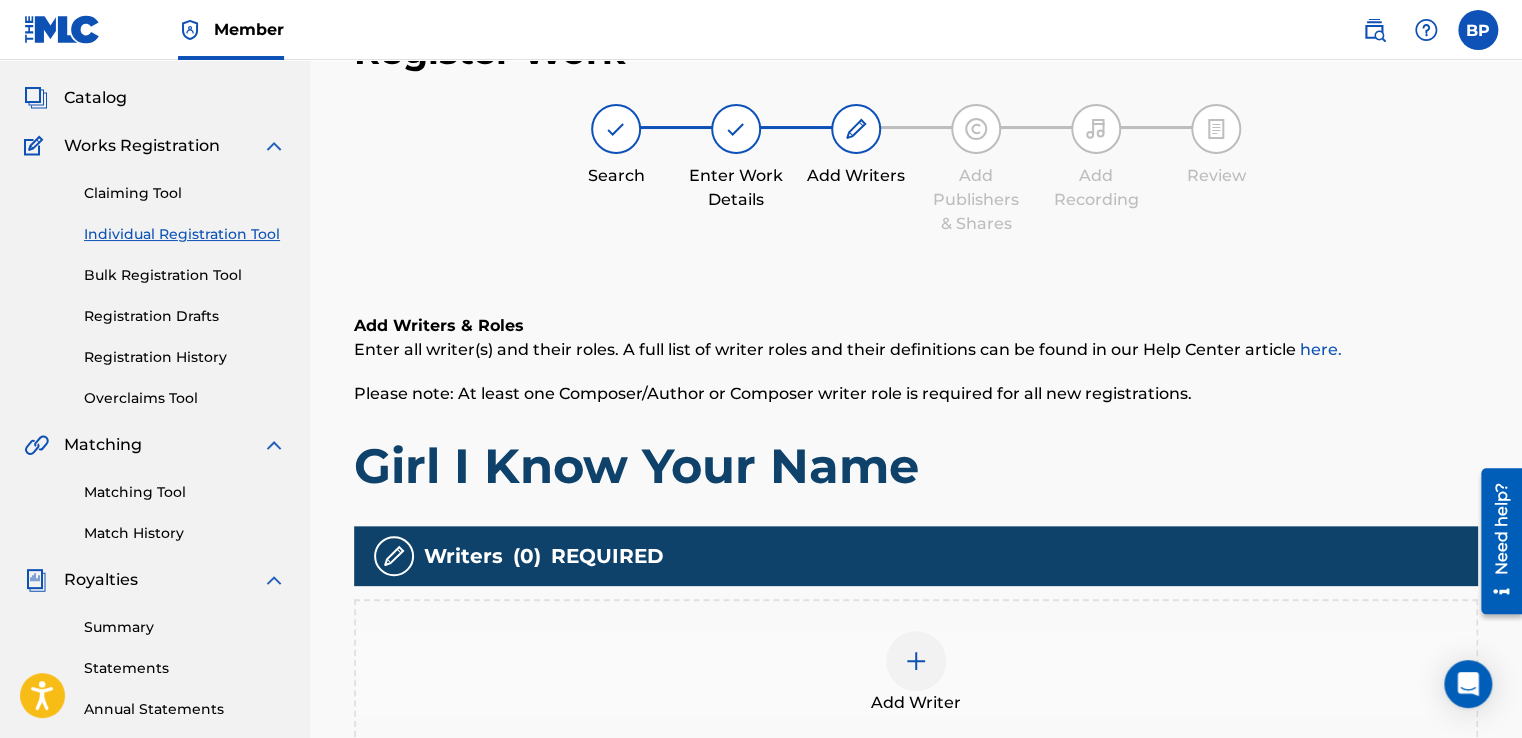 scroll, scrollTop: 90, scrollLeft: 0, axis: vertical 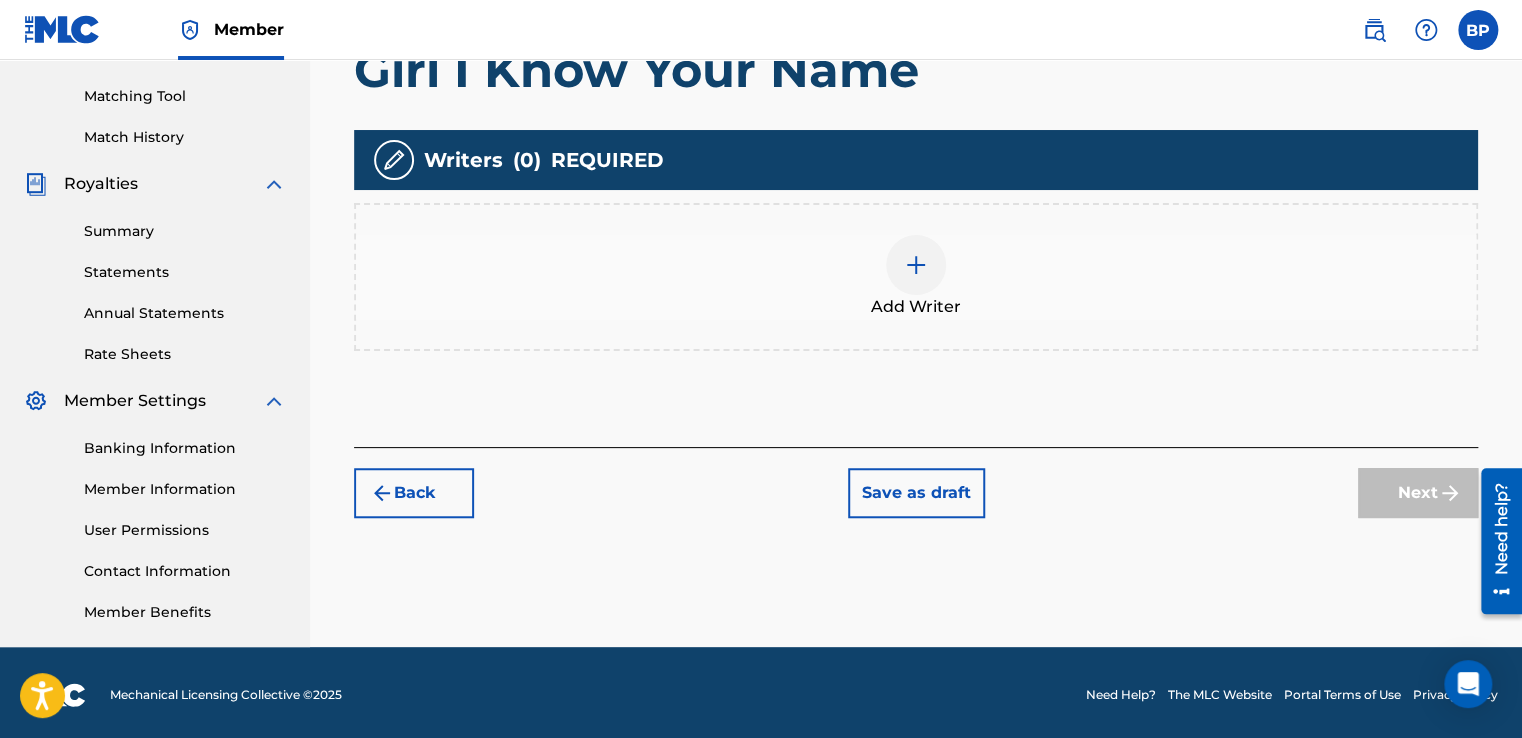 drag, startPoint x: 1521, startPoint y: 231, endPoint x: 12, endPoint y: 2, distance: 1526.2772 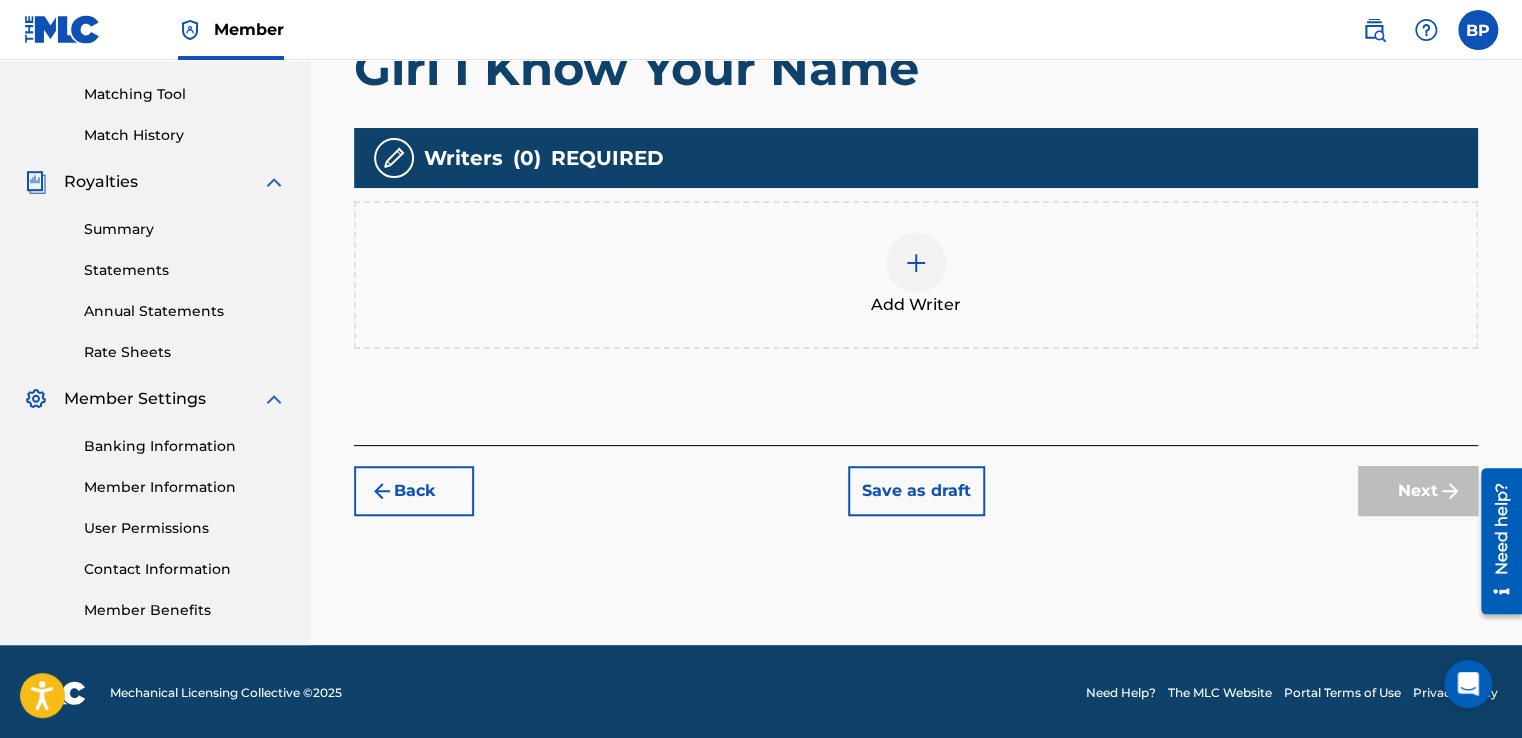 click at bounding box center [916, 263] 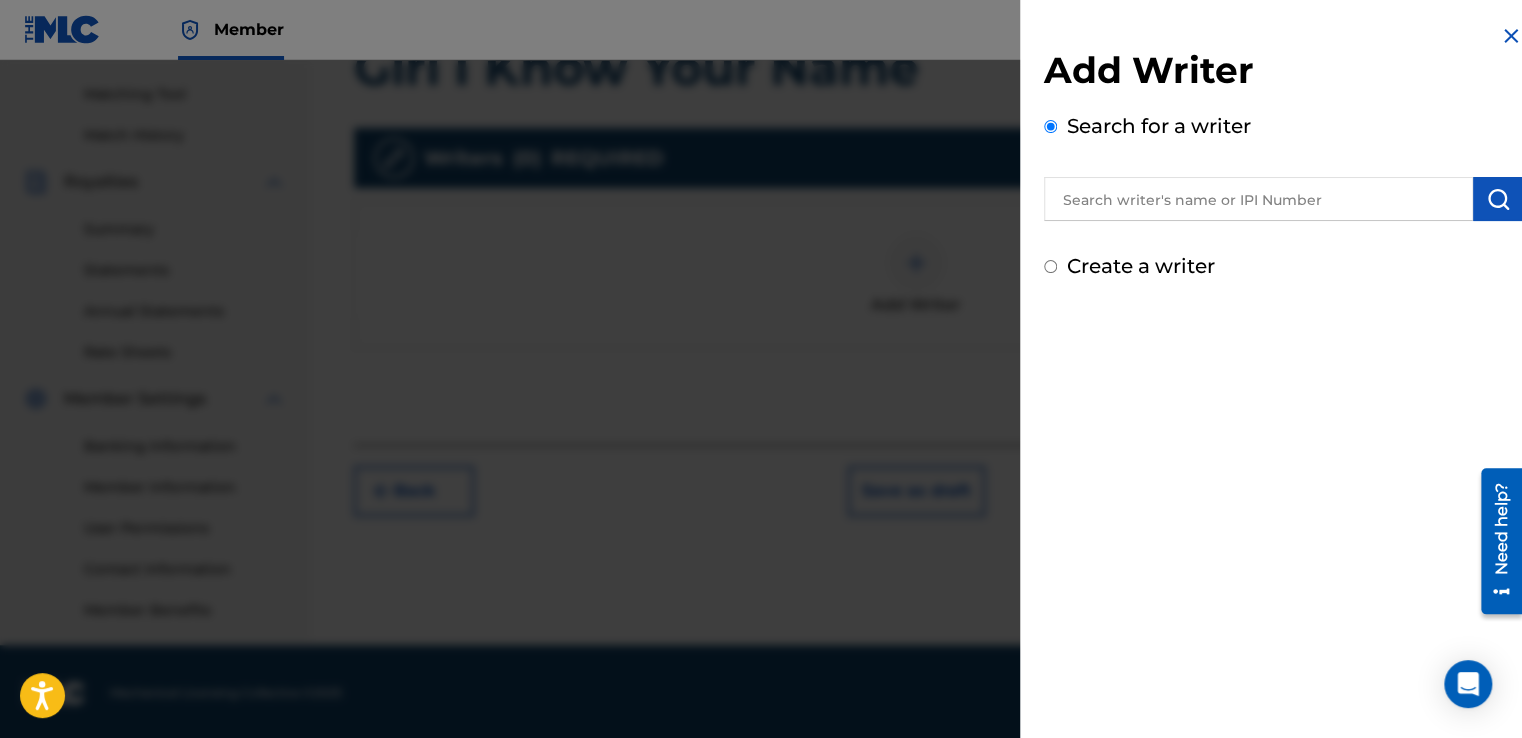 click at bounding box center [1258, 199] 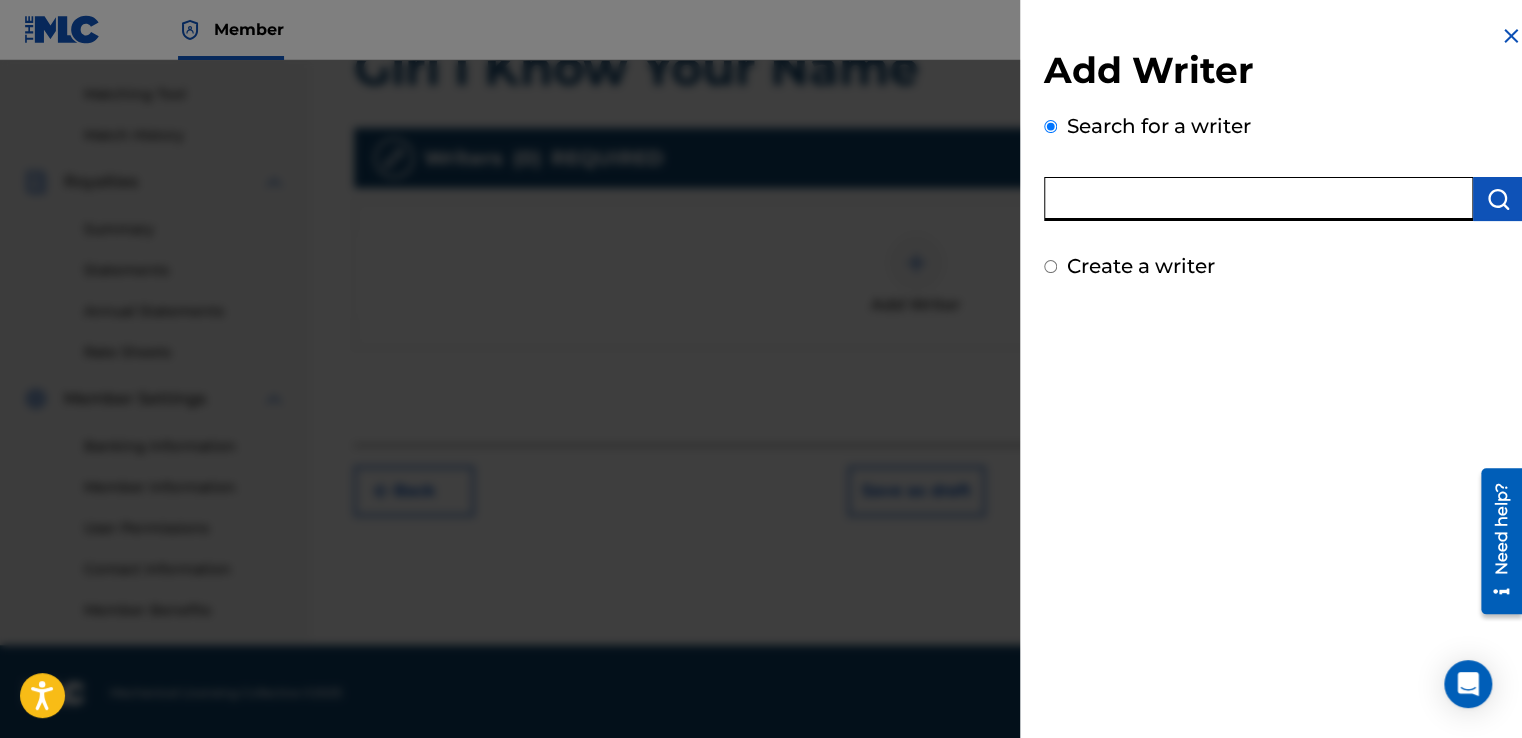 click at bounding box center [1258, 199] 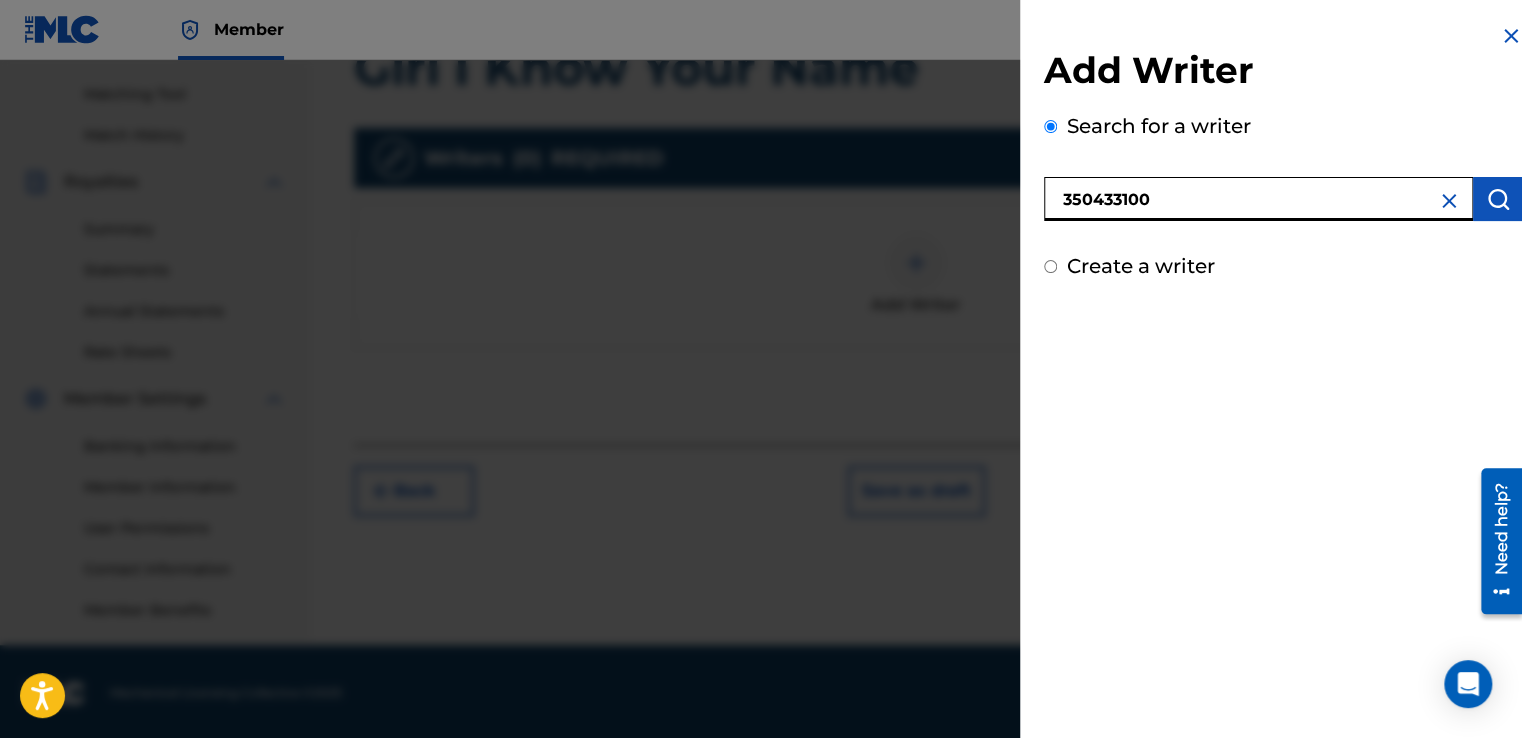 type on "350433100" 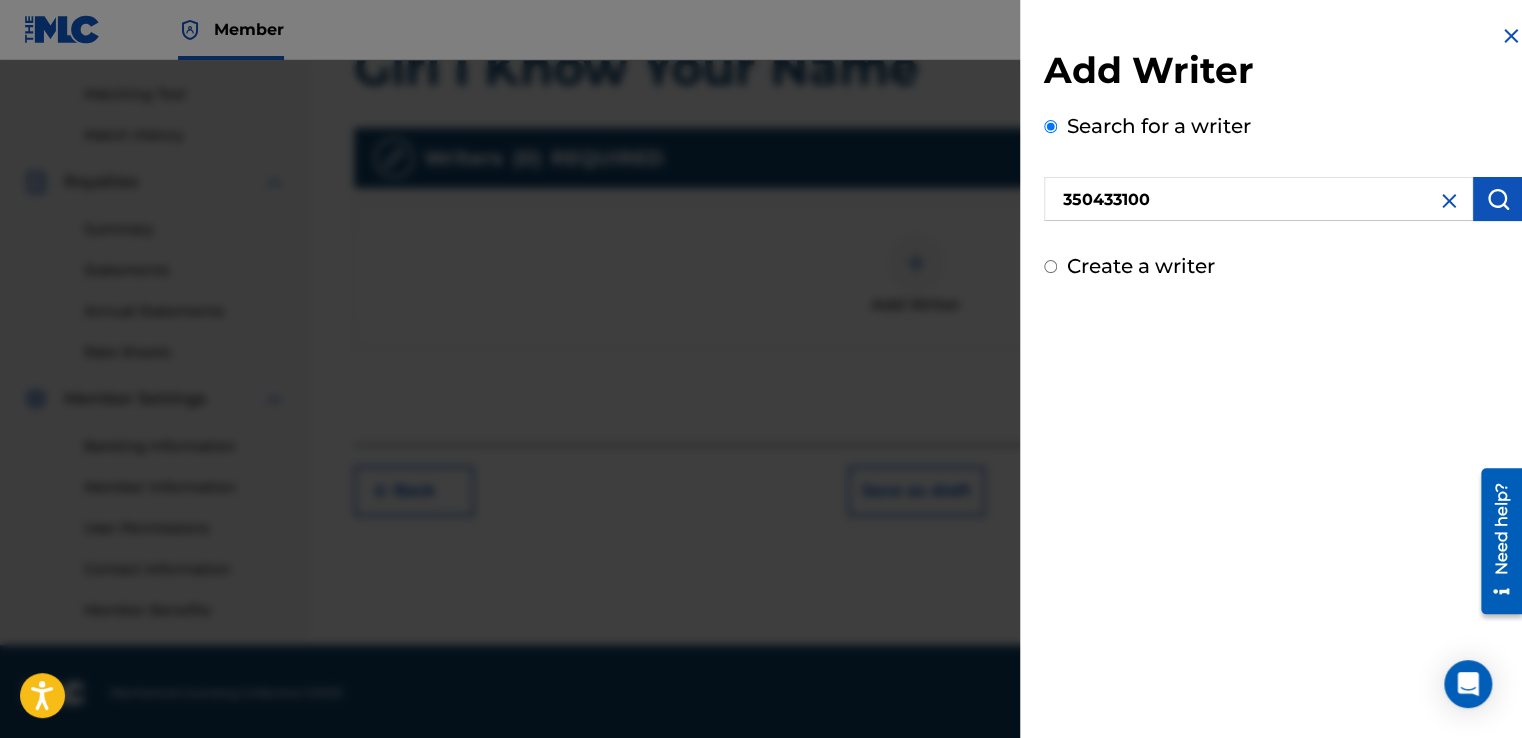 click at bounding box center (1498, 199) 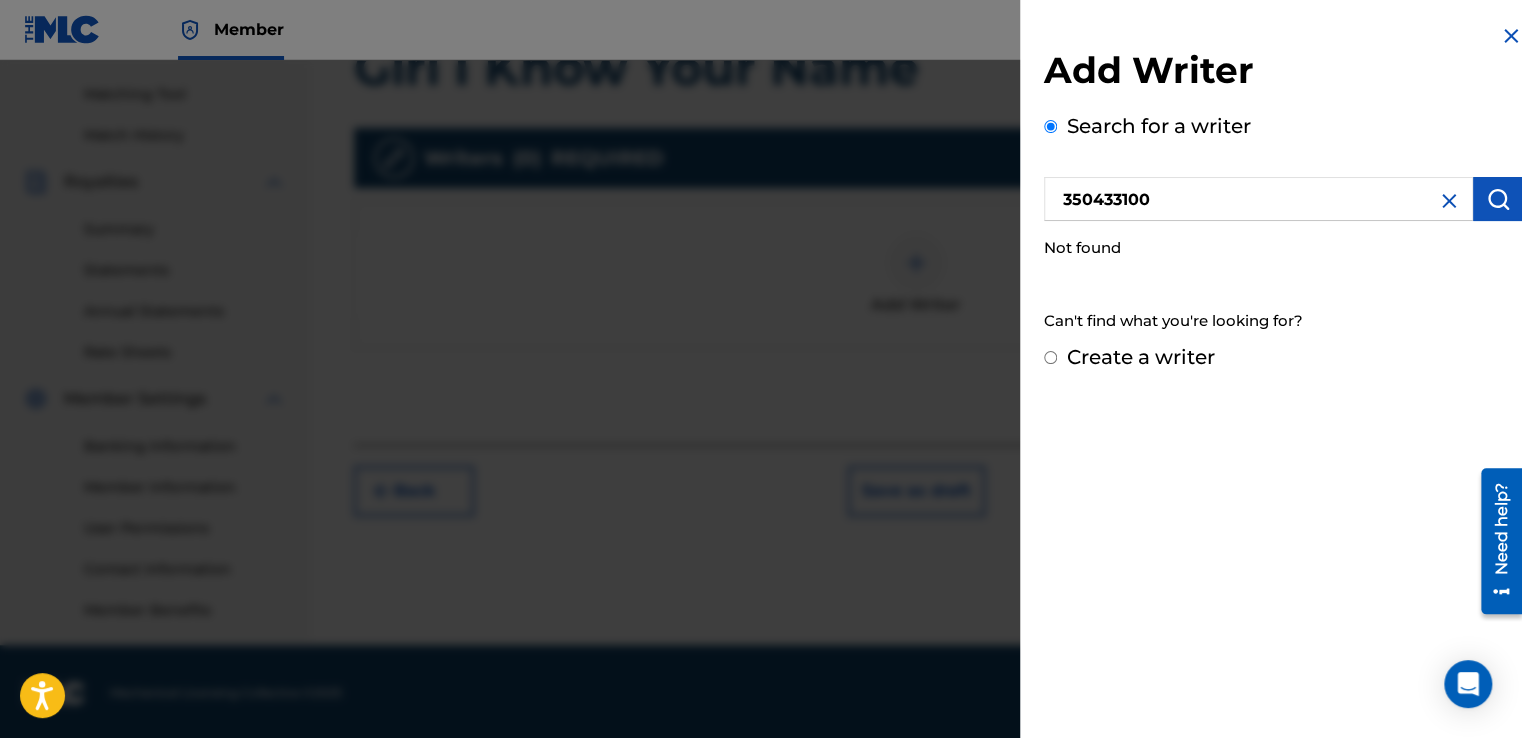 click at bounding box center [1449, 201] 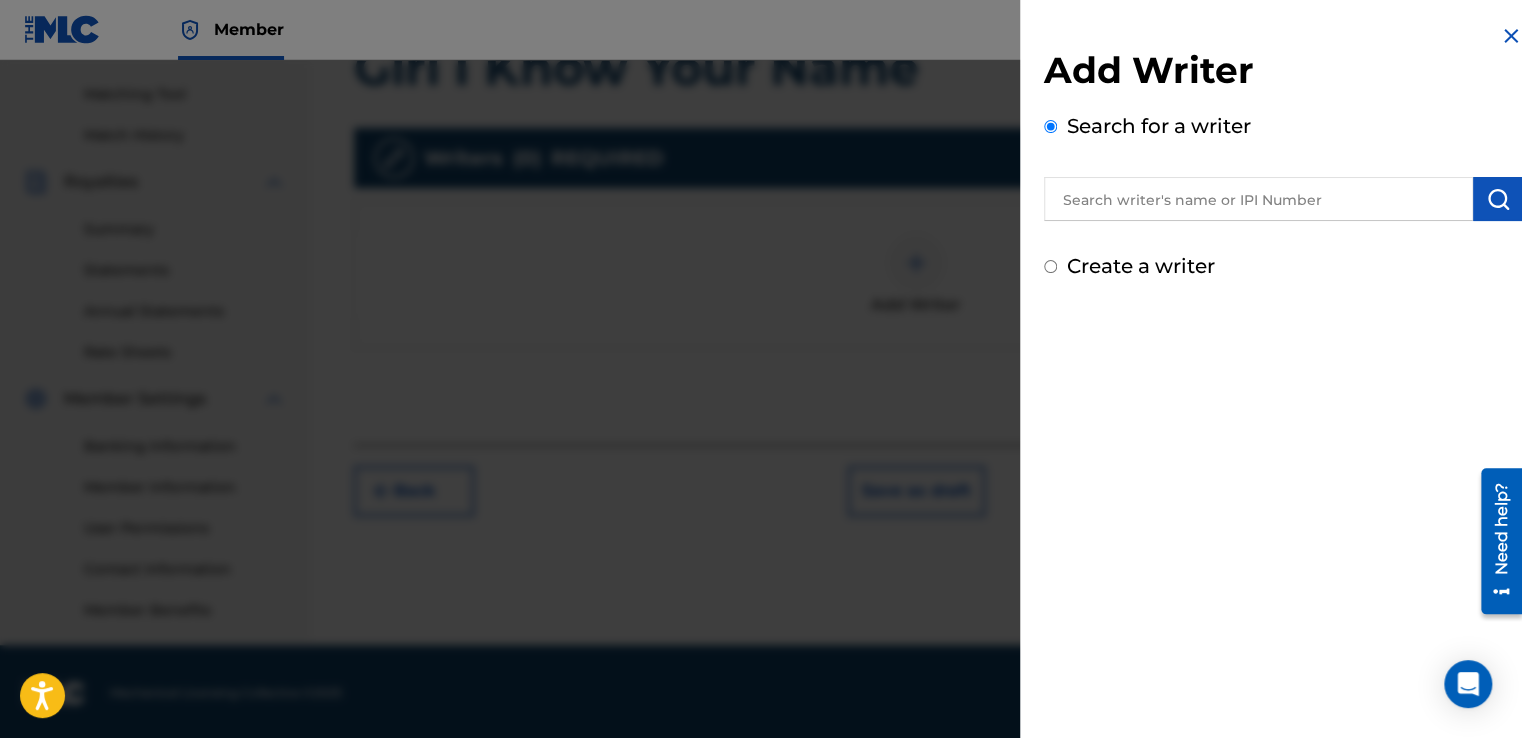 click on "Create a writer" at bounding box center (1141, 266) 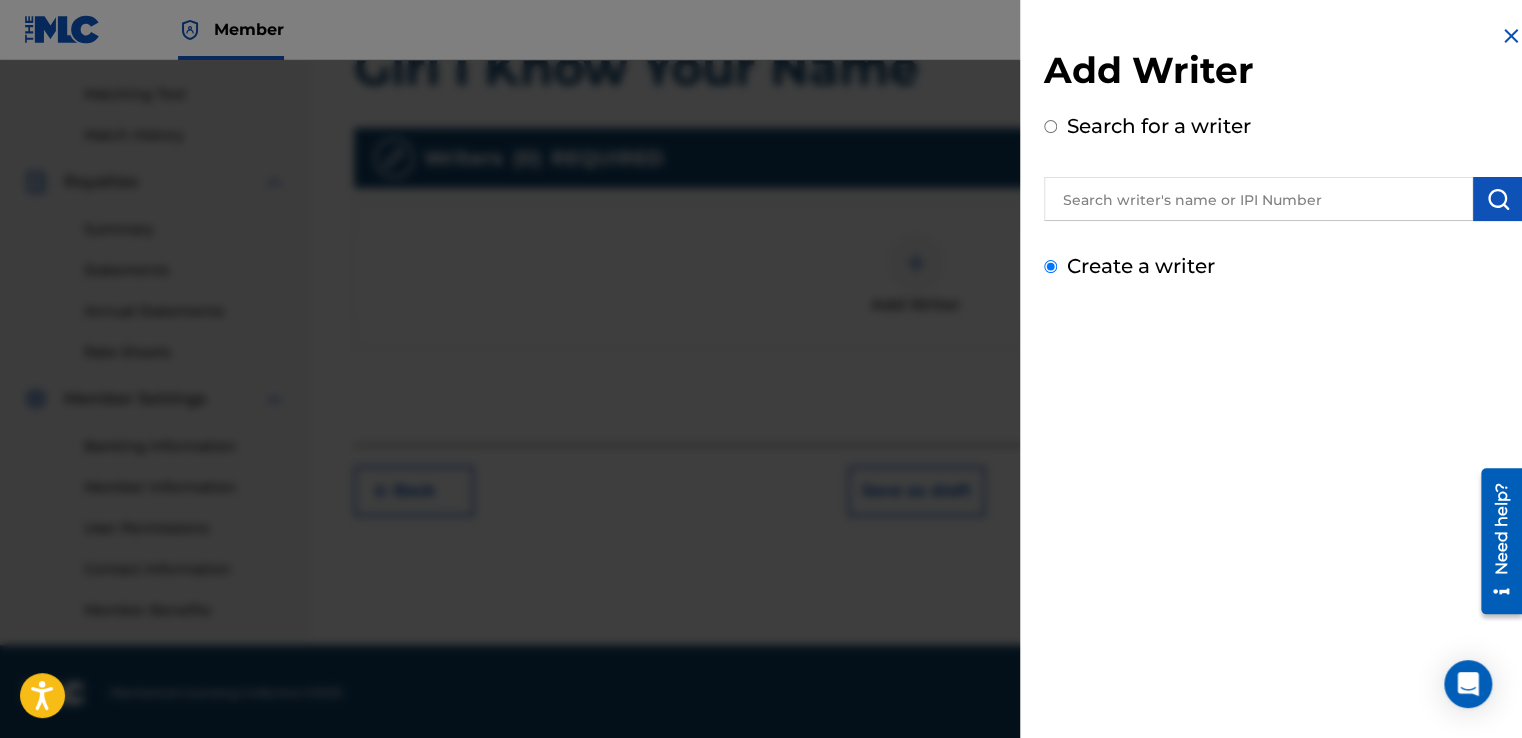 click on "Create a writer" at bounding box center (1050, 266) 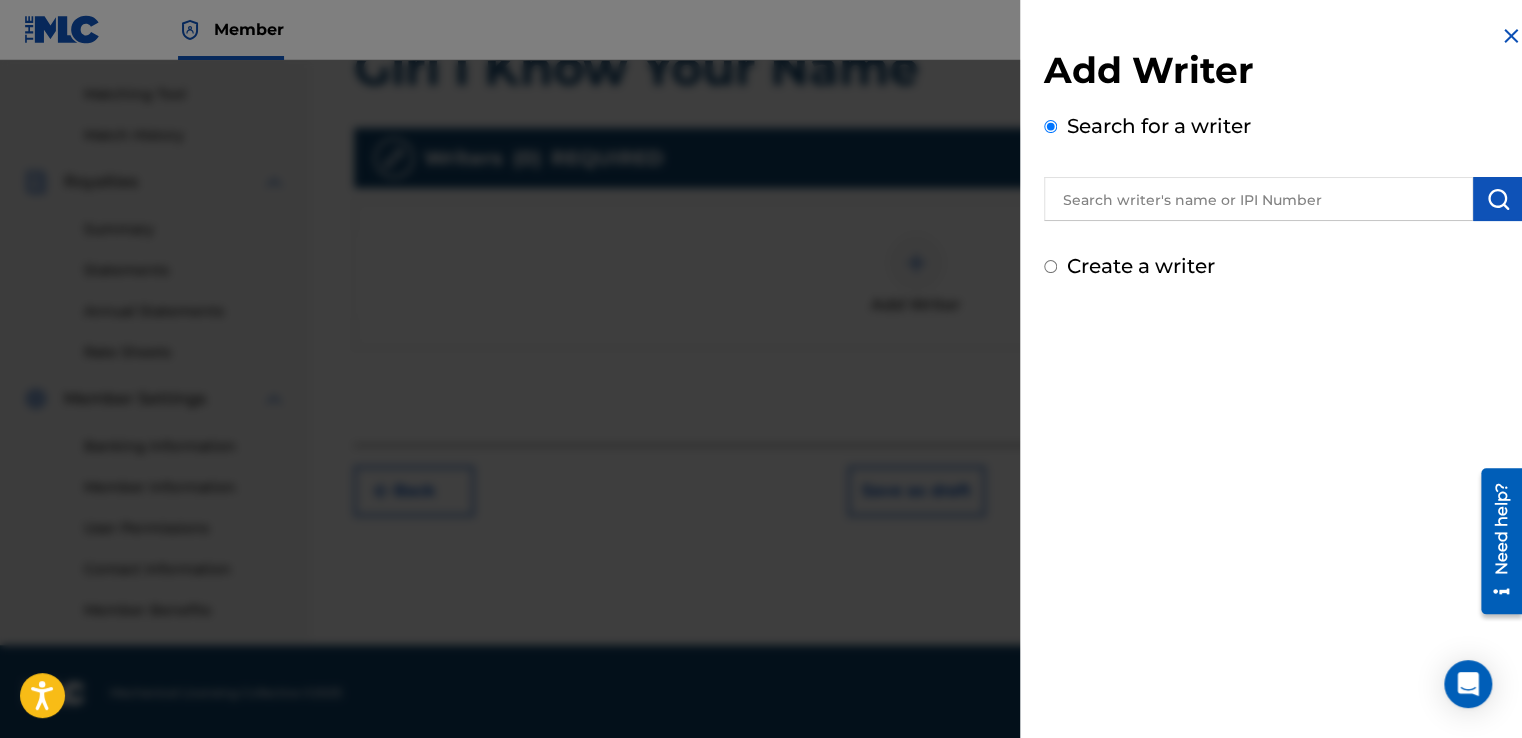radio on "false" 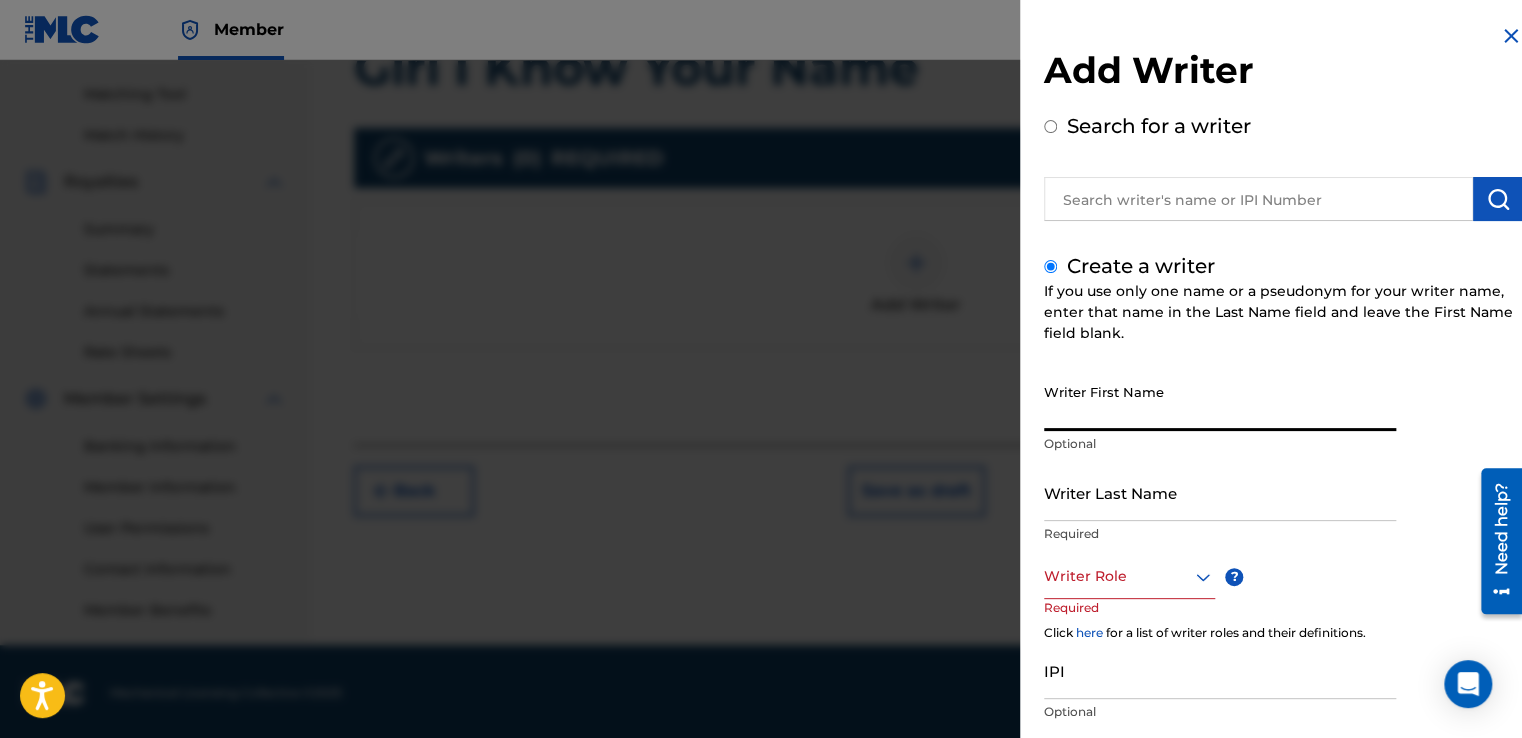 click on "Writer First Name" at bounding box center [1220, 402] 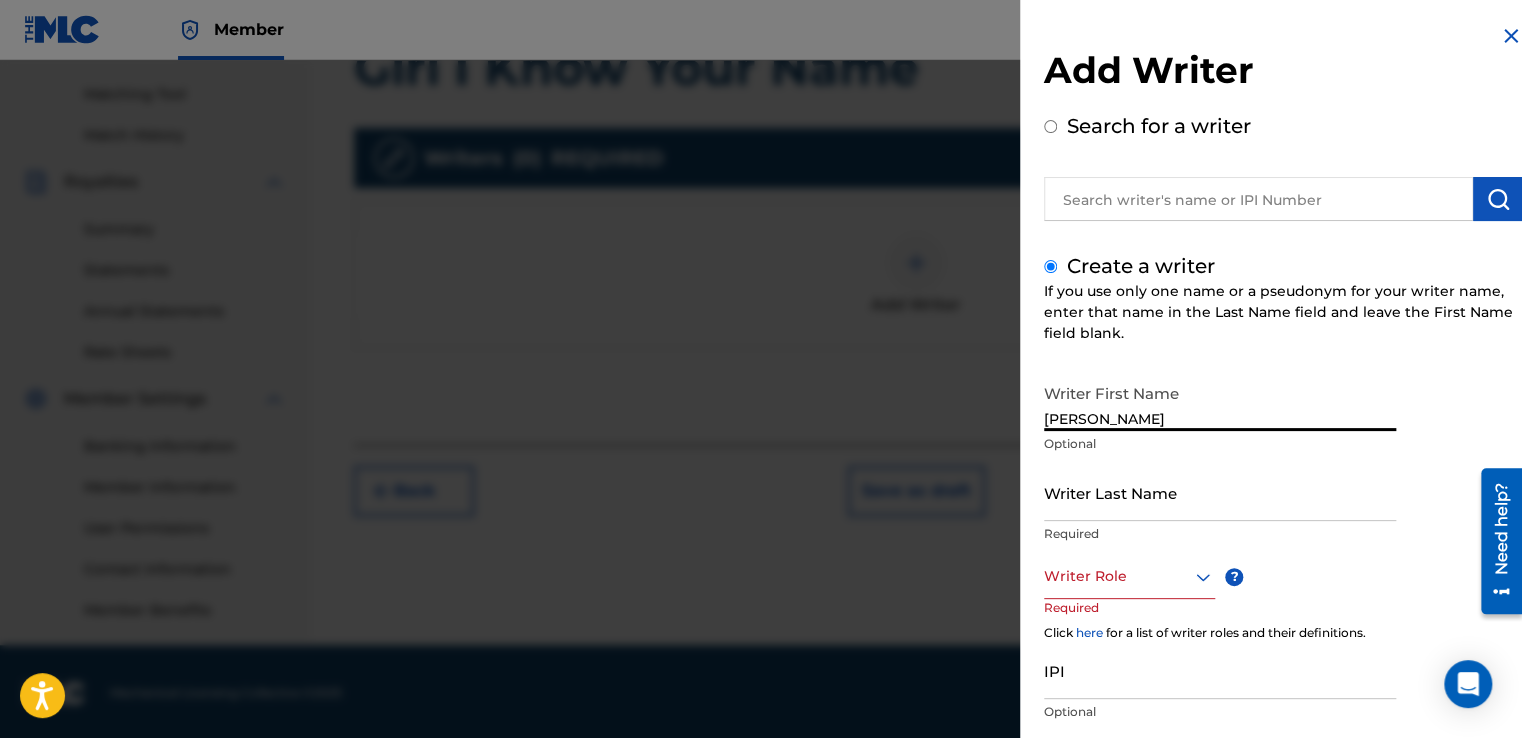 type on "[PERSON_NAME]" 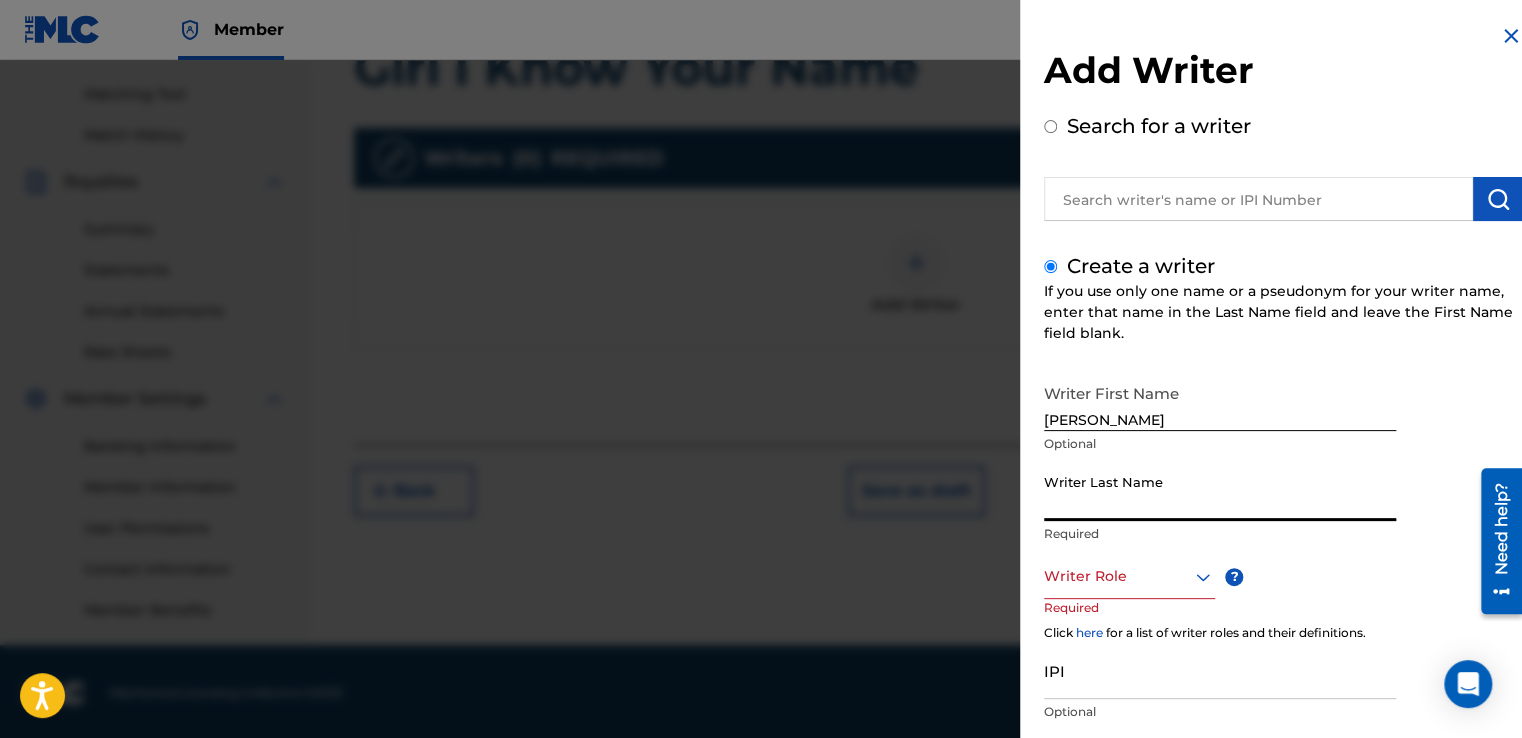 click on "Writer Last Name" at bounding box center (1220, 492) 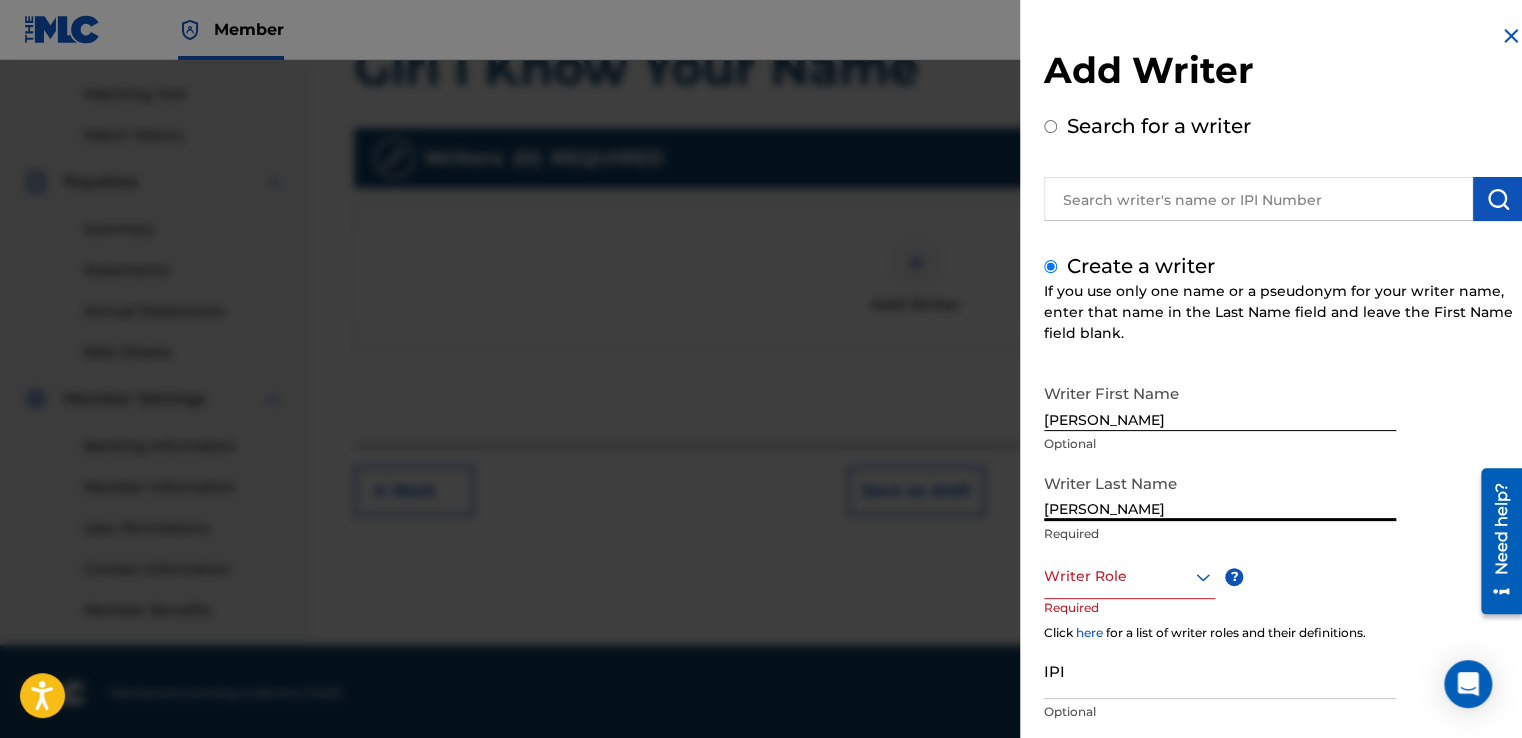 type on "[PERSON_NAME]" 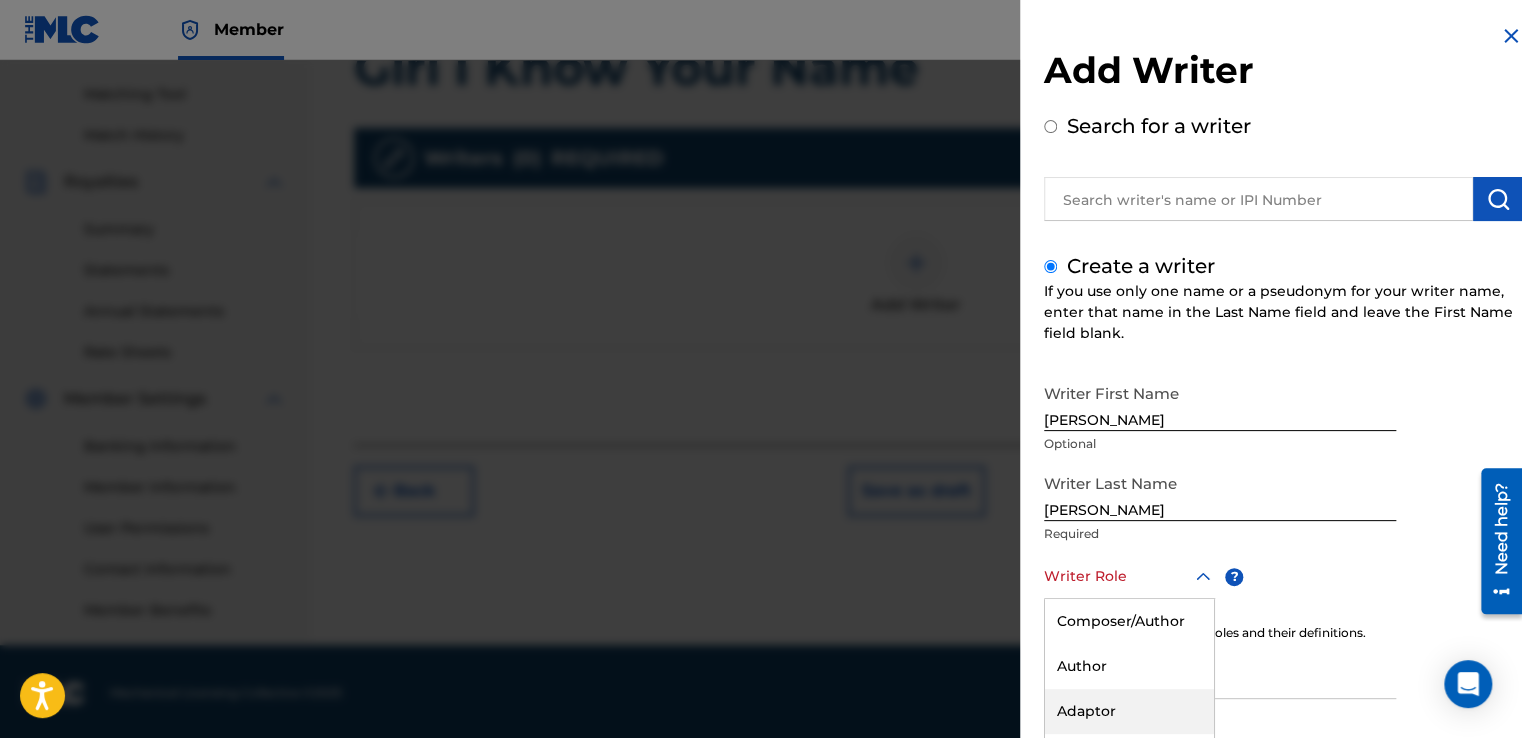 scroll, scrollTop: 128, scrollLeft: 0, axis: vertical 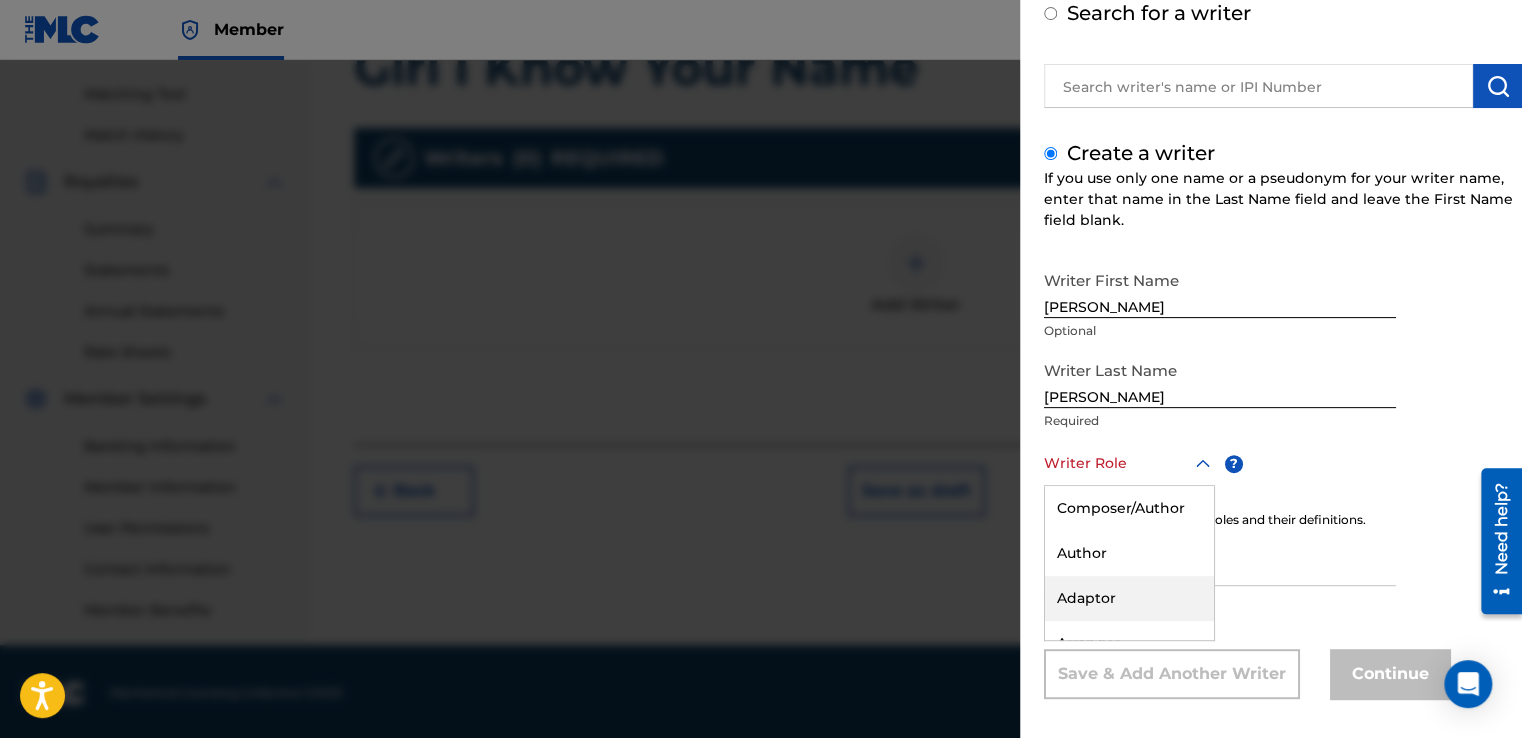 click on "8 results available. Use Up and Down to choose options, press Enter to select the currently focused option, press Escape to exit the menu, press Tab to select the option and exit the menu. Writer Role Composer/Author Author Adaptor Arranger Composer Translator Sub Arranger Sub Author" at bounding box center [1129, 463] 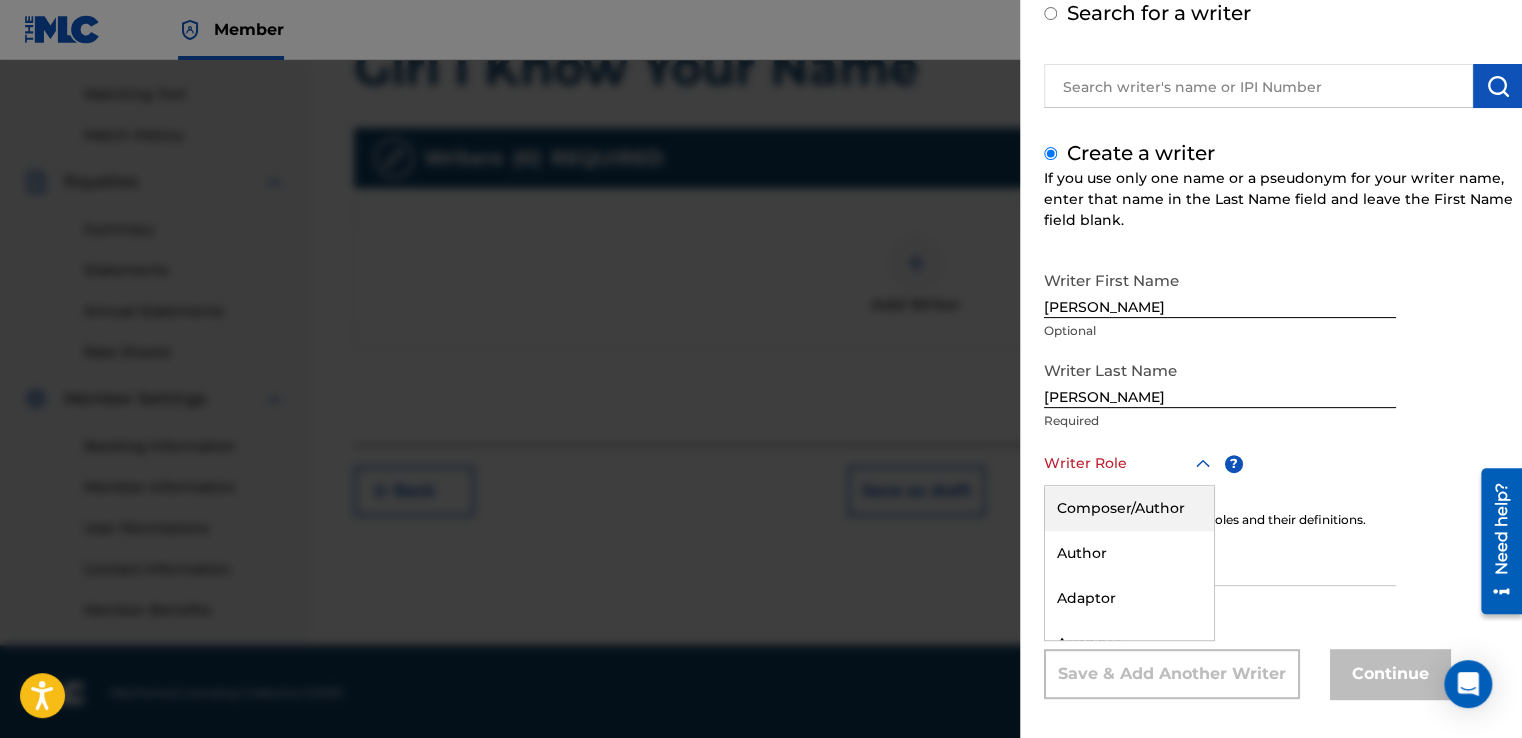 click on "Composer/Author" at bounding box center [1129, 508] 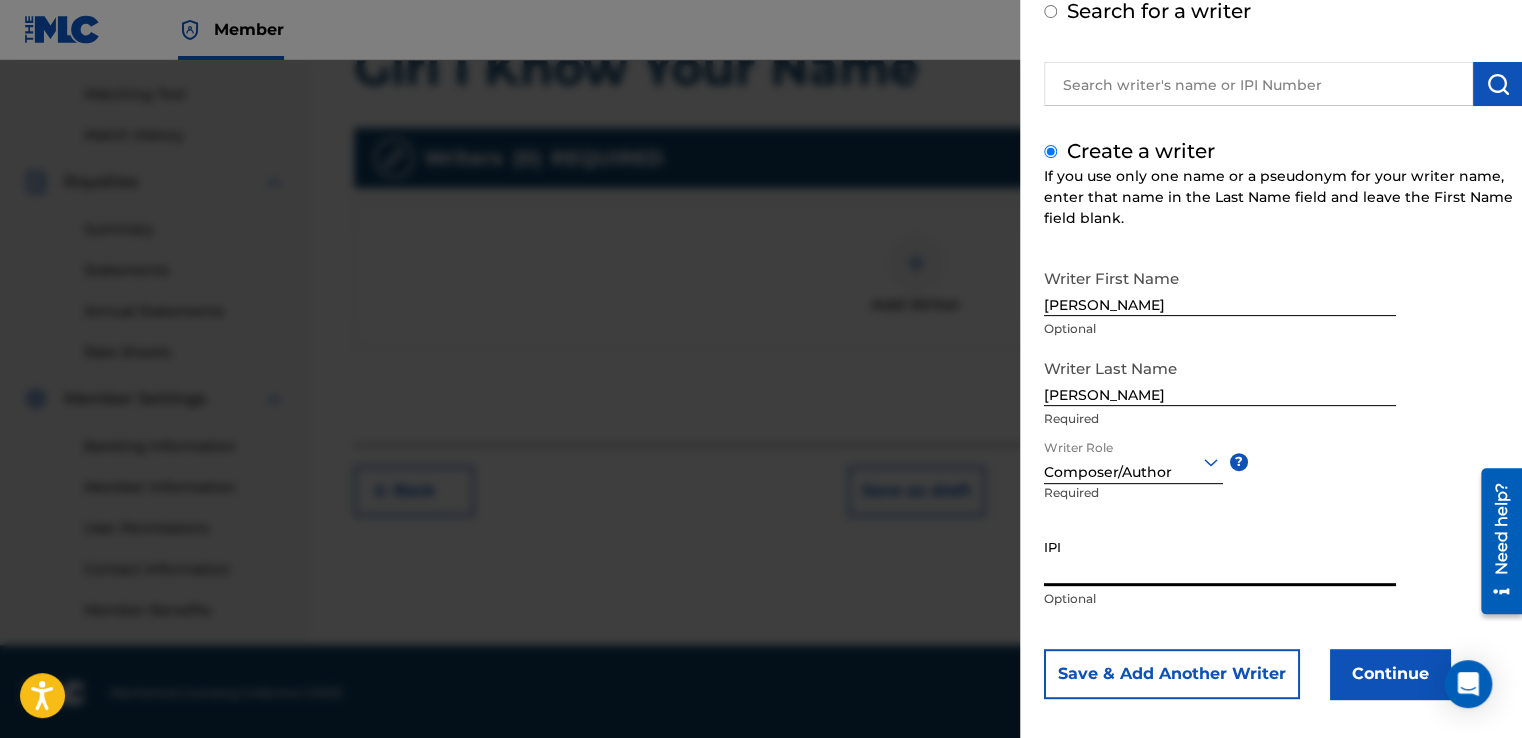 click on "IPI" at bounding box center [1220, 557] 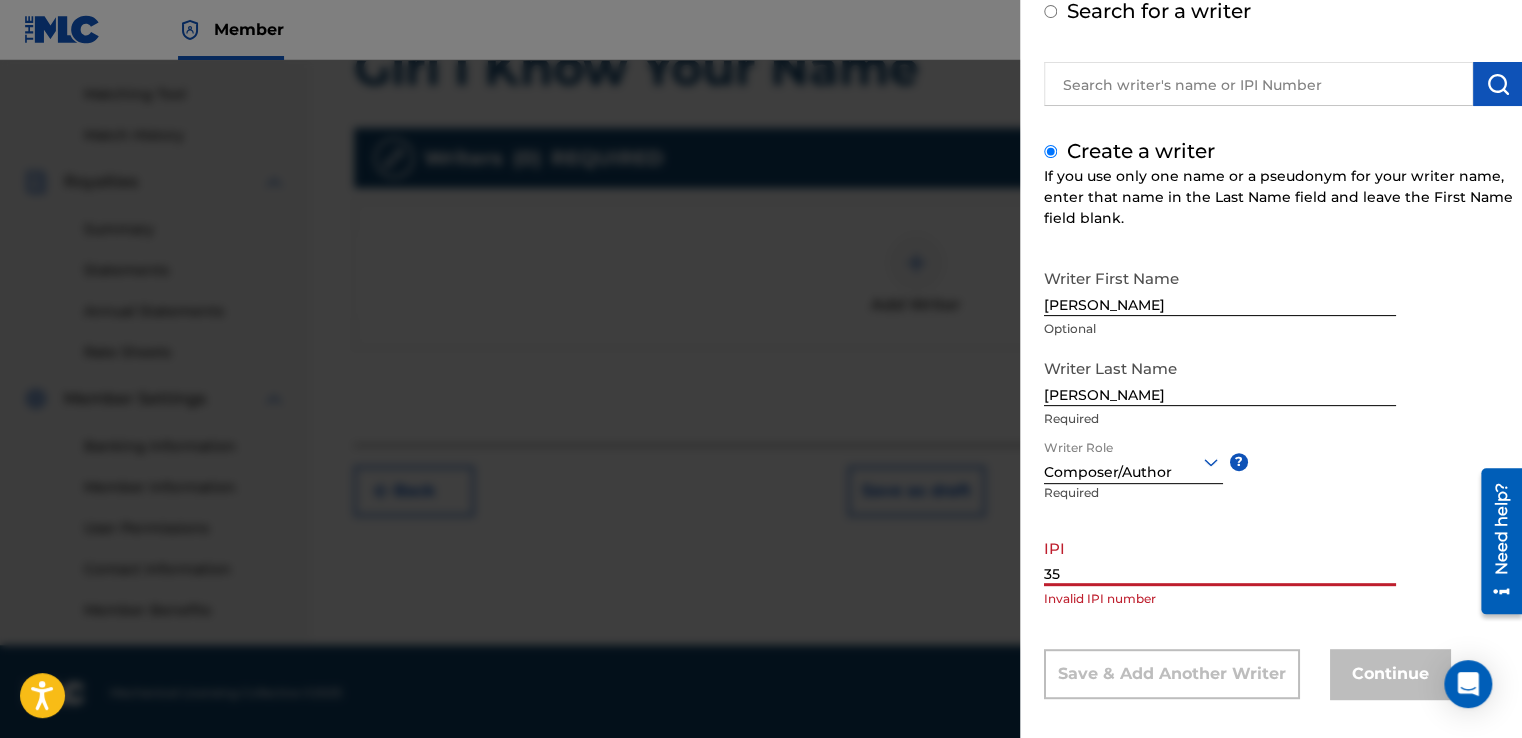 type on "3" 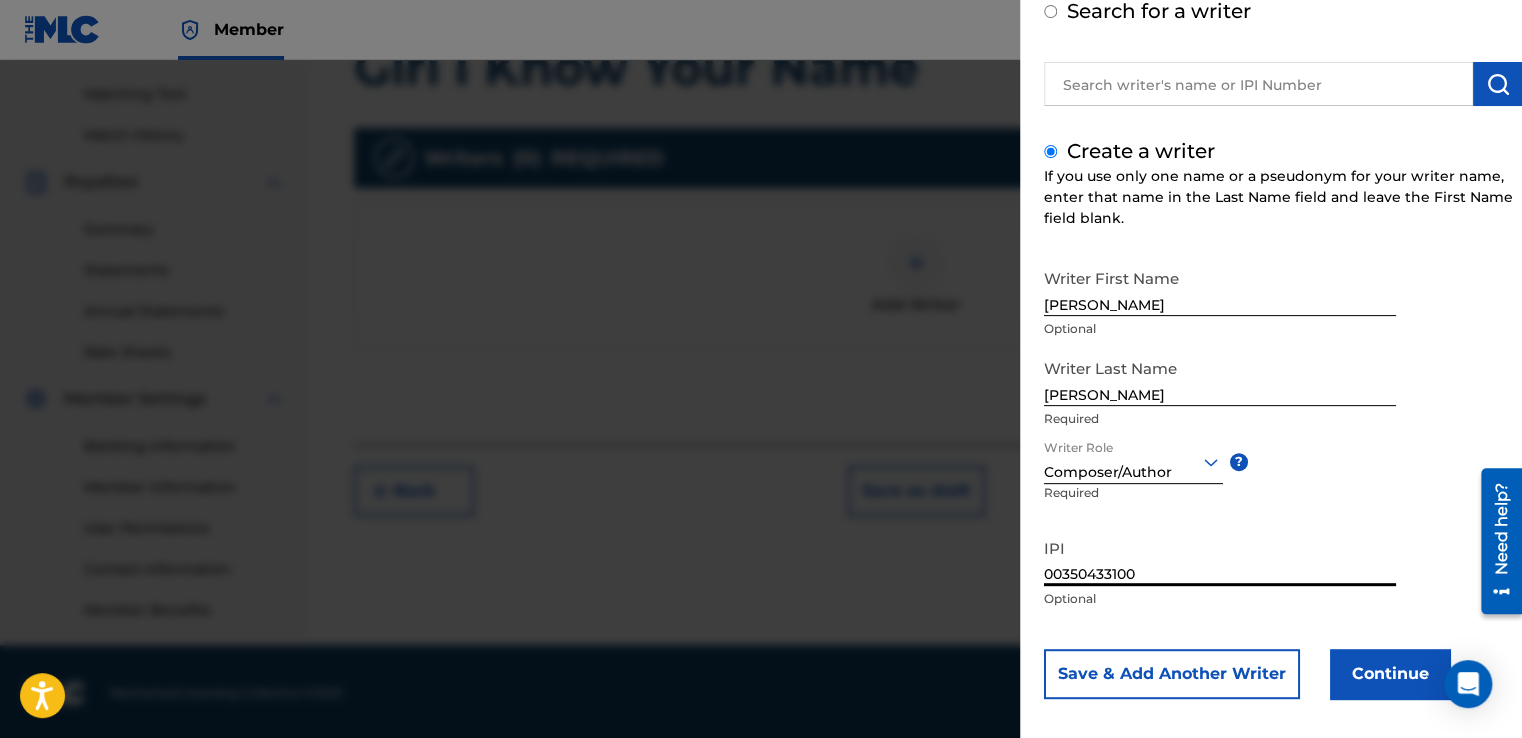 type on "00350433100" 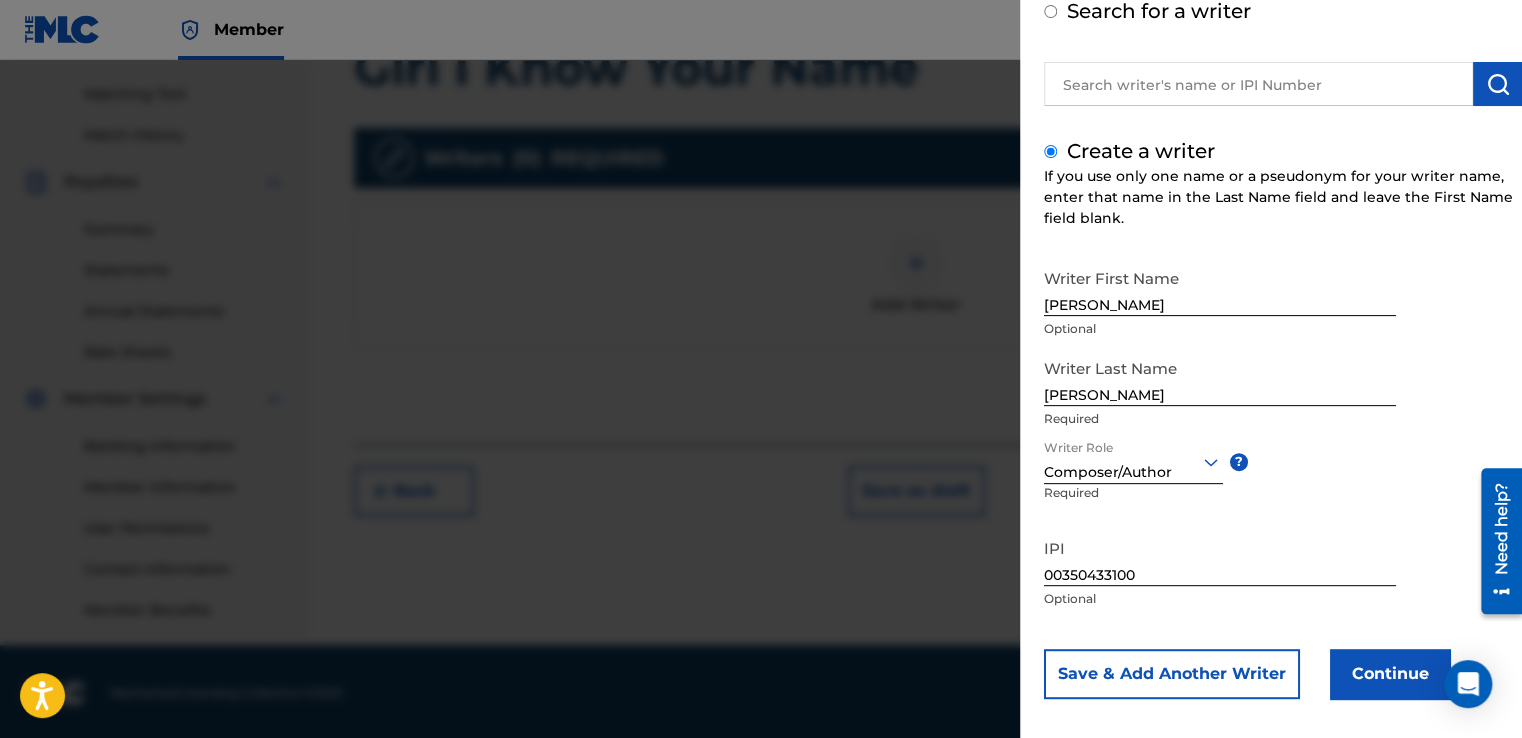 click on "Continue" at bounding box center [1390, 674] 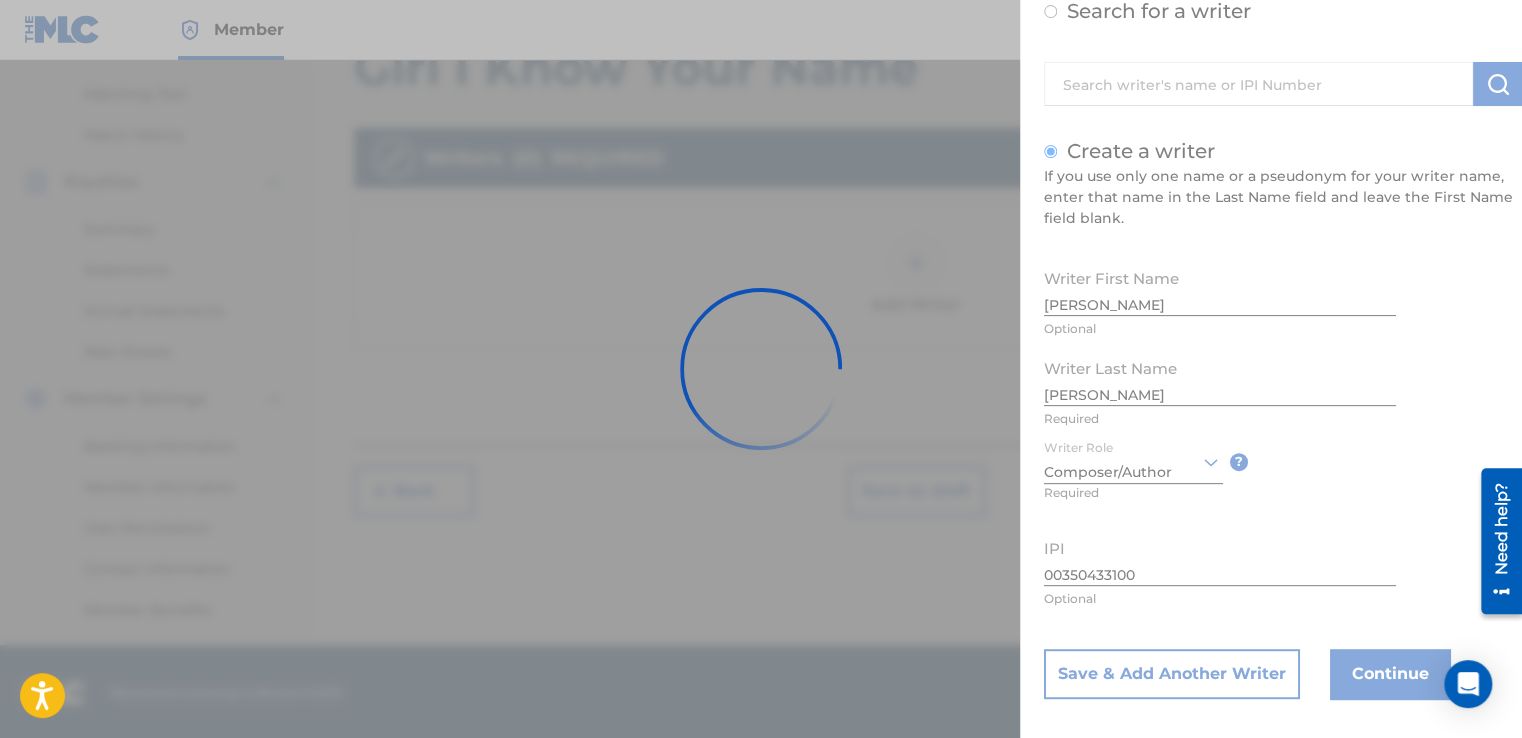 scroll, scrollTop: 0, scrollLeft: 0, axis: both 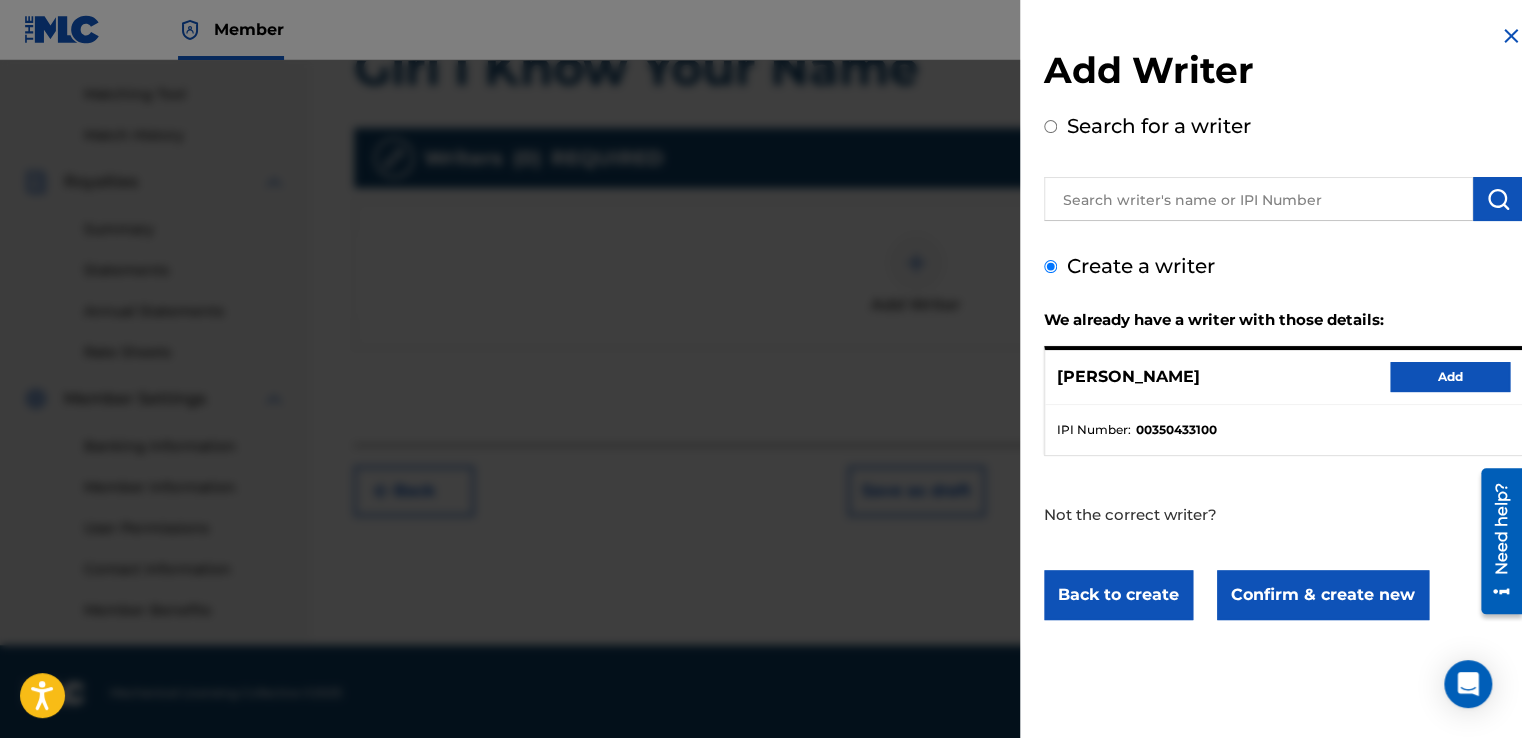 click on "Add" at bounding box center (1450, 377) 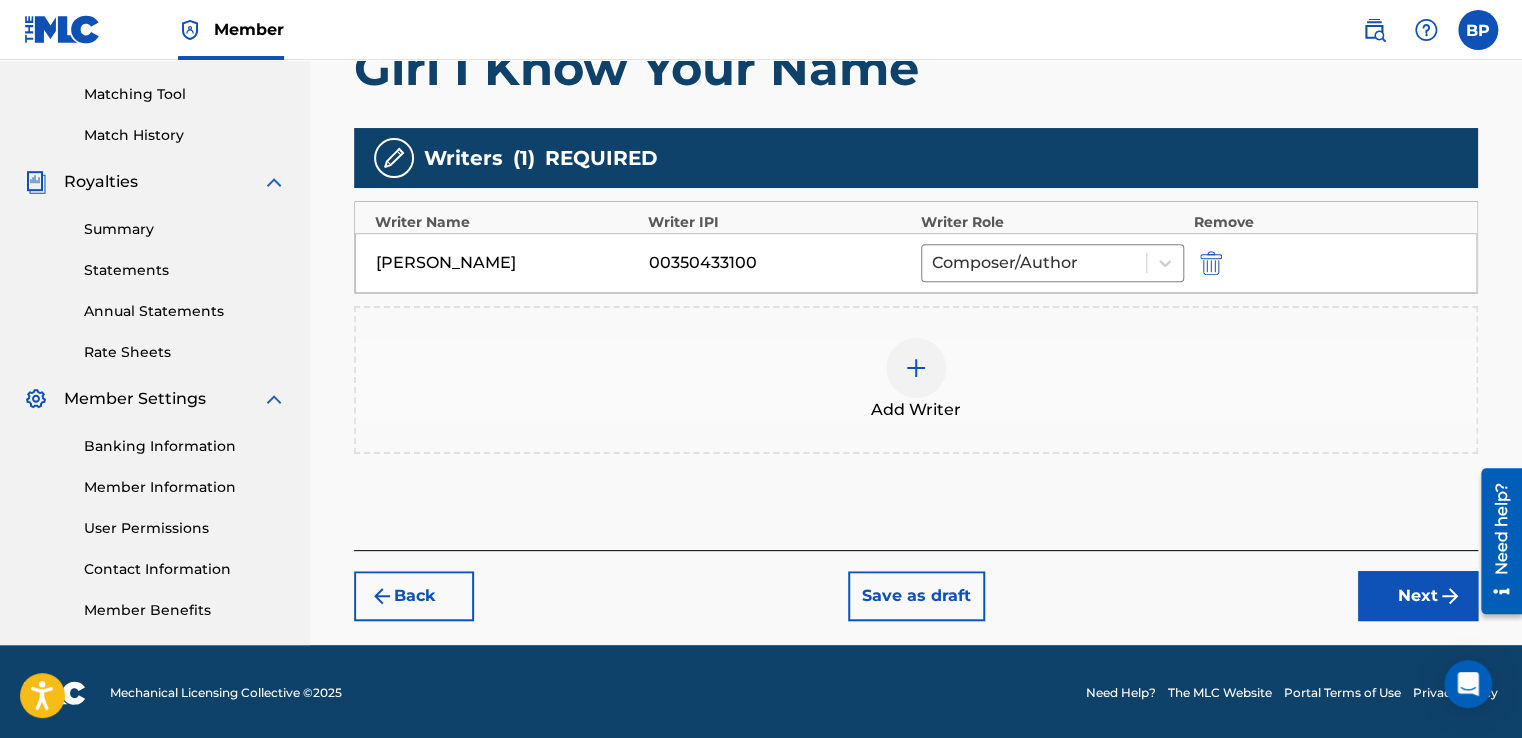click on "Next" at bounding box center (1418, 596) 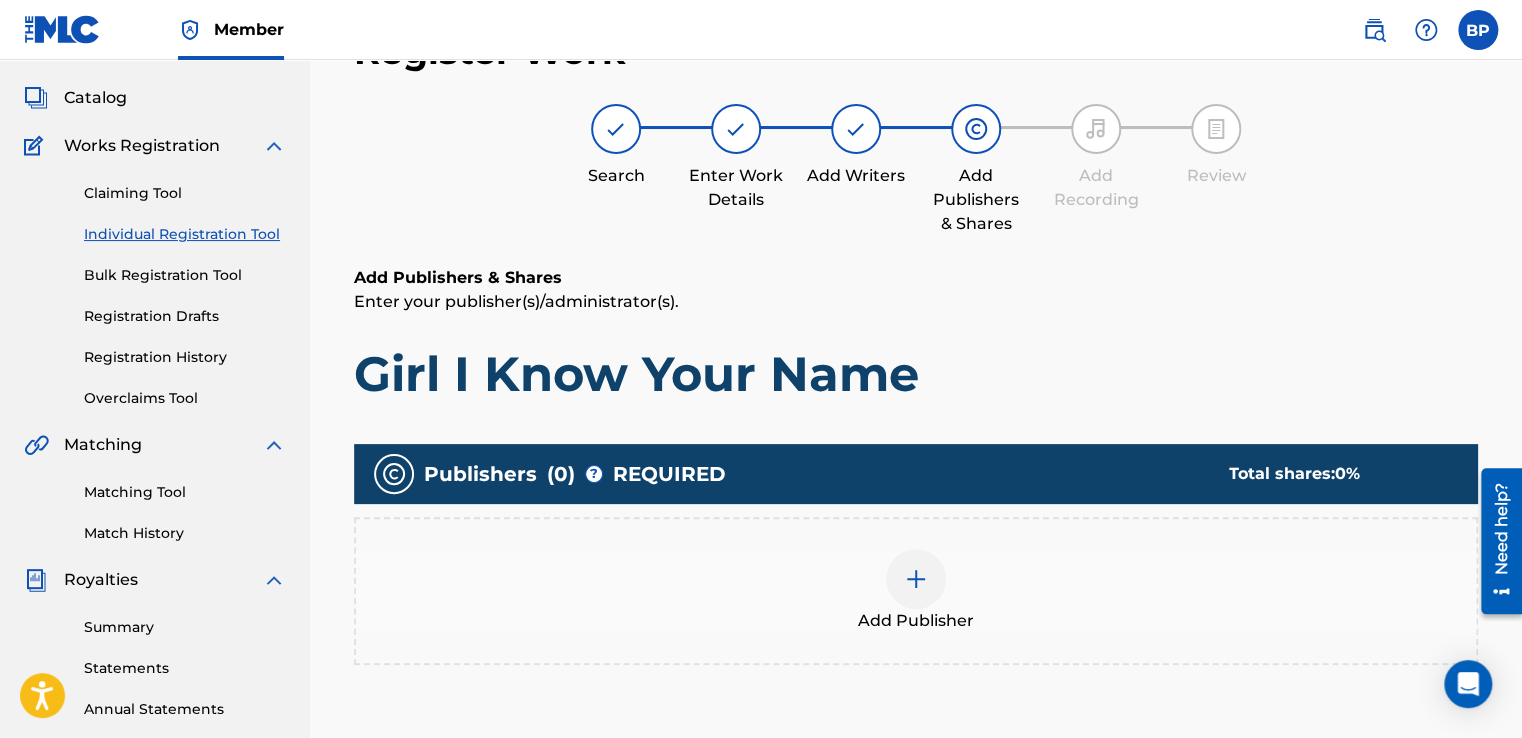 scroll, scrollTop: 90, scrollLeft: 0, axis: vertical 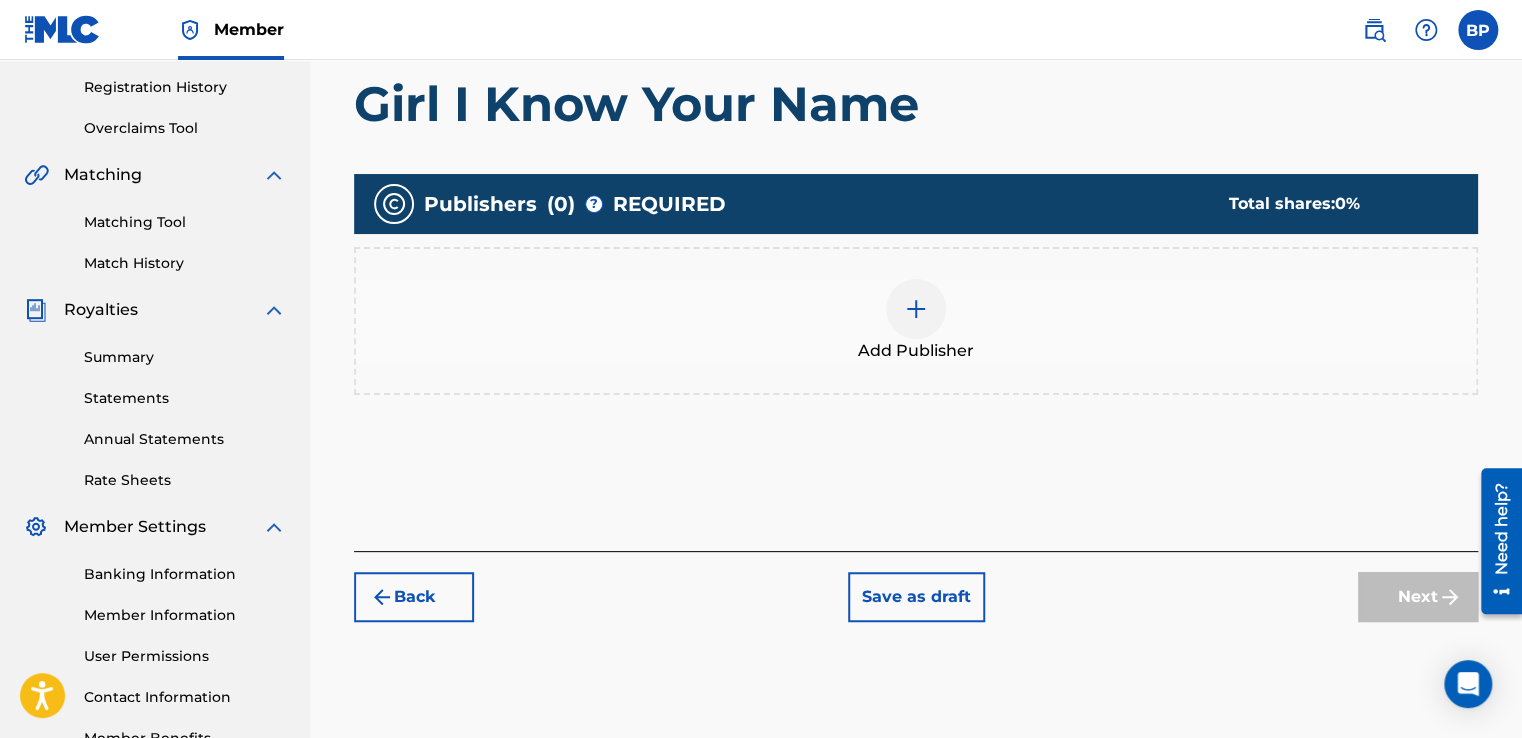 click at bounding box center [916, 309] 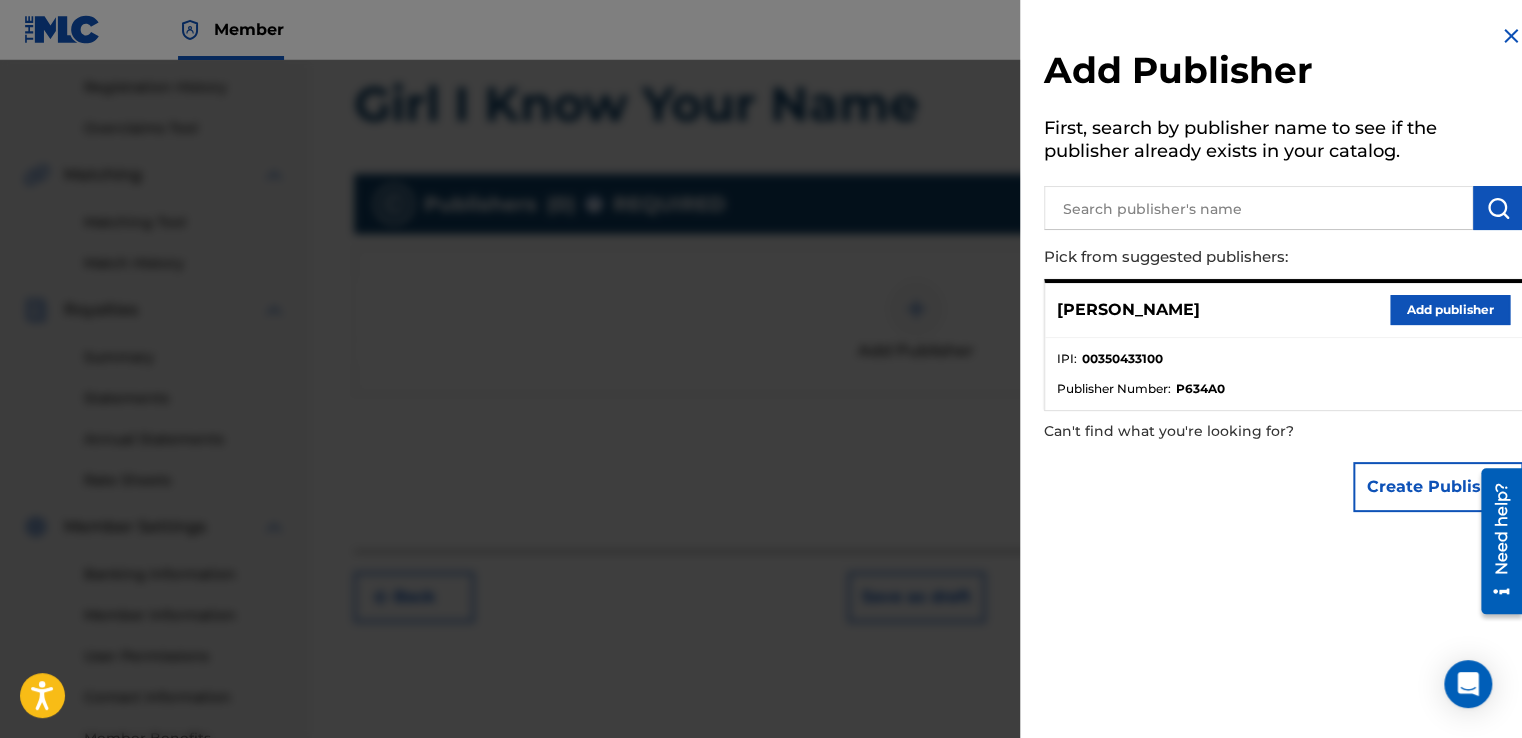 click on "Add publisher" at bounding box center (1450, 310) 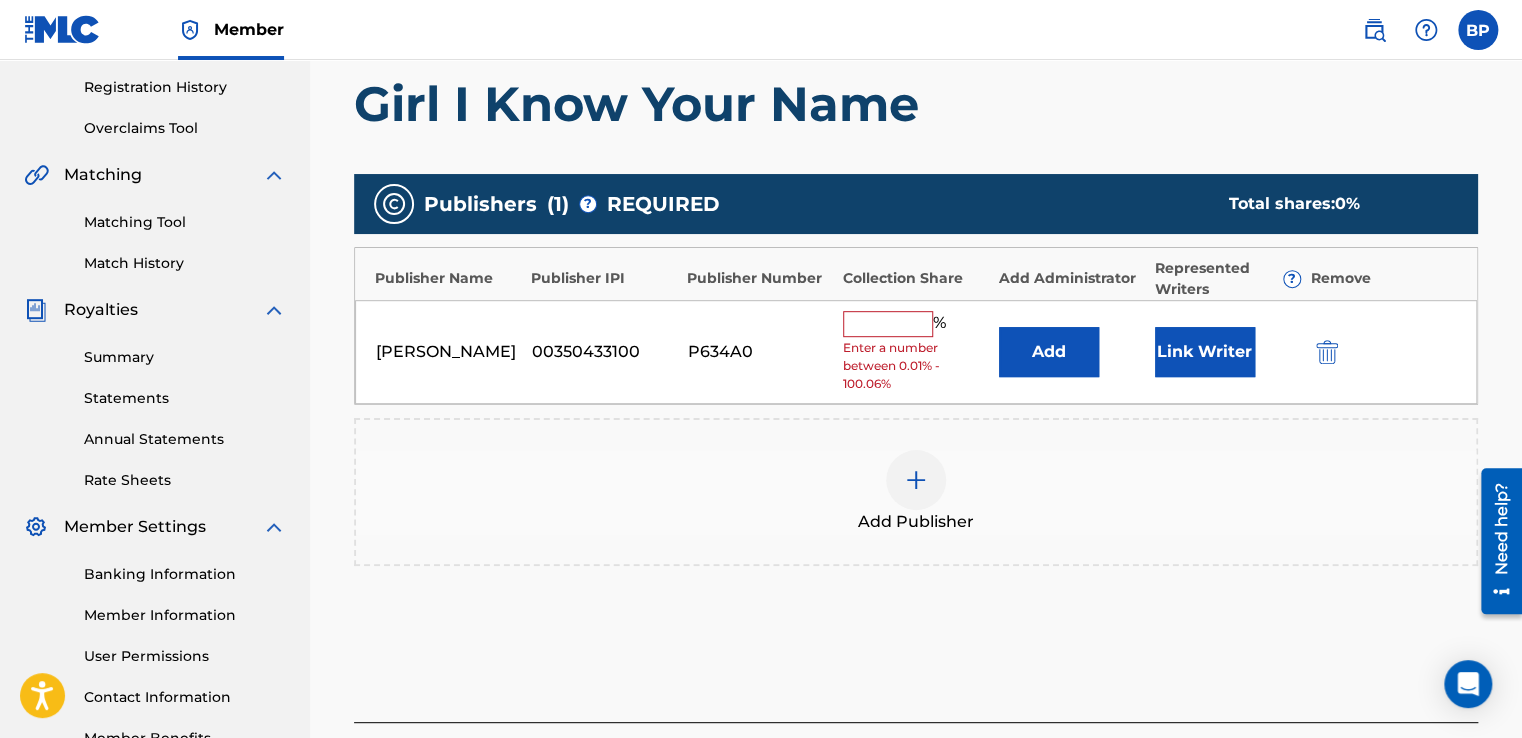 click at bounding box center (1327, 352) 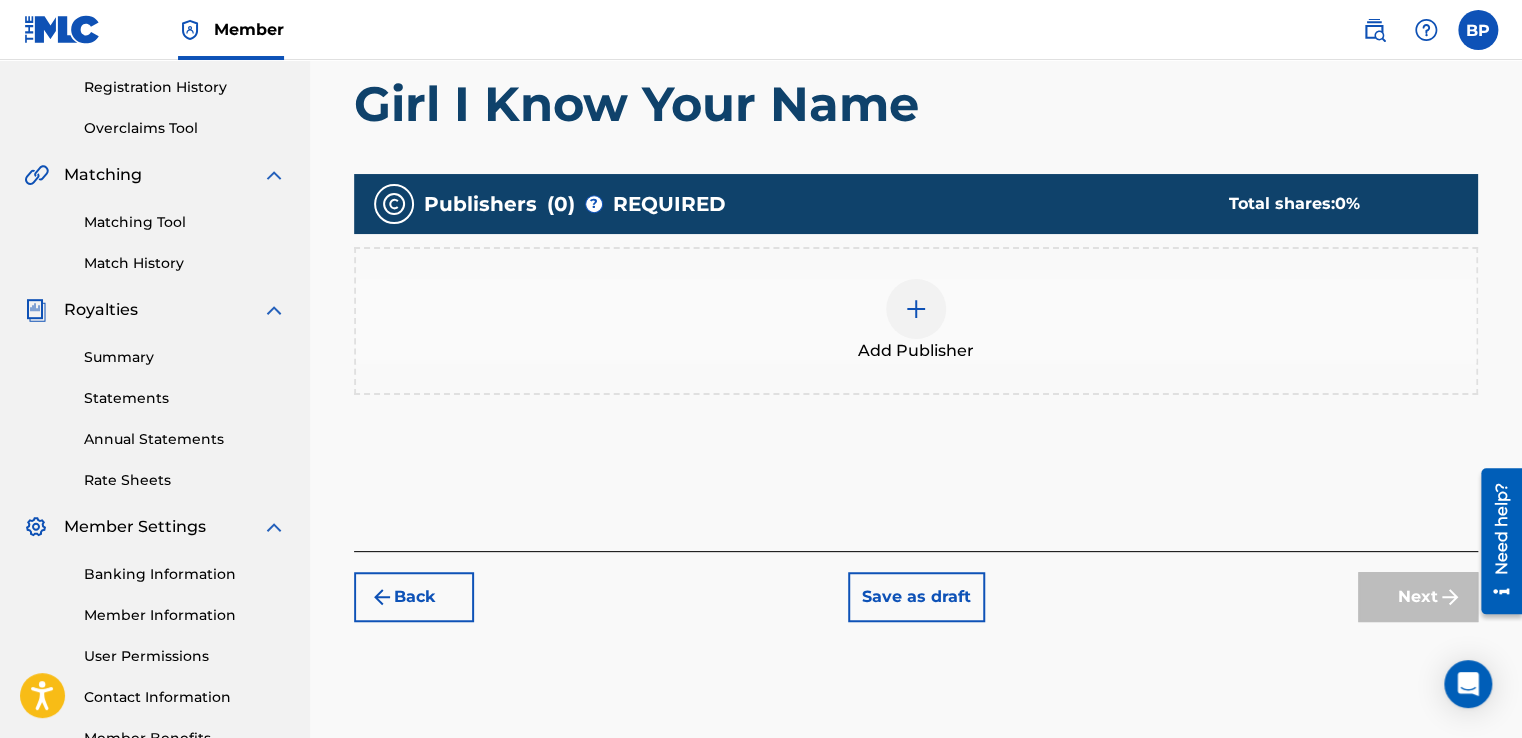 click at bounding box center [916, 309] 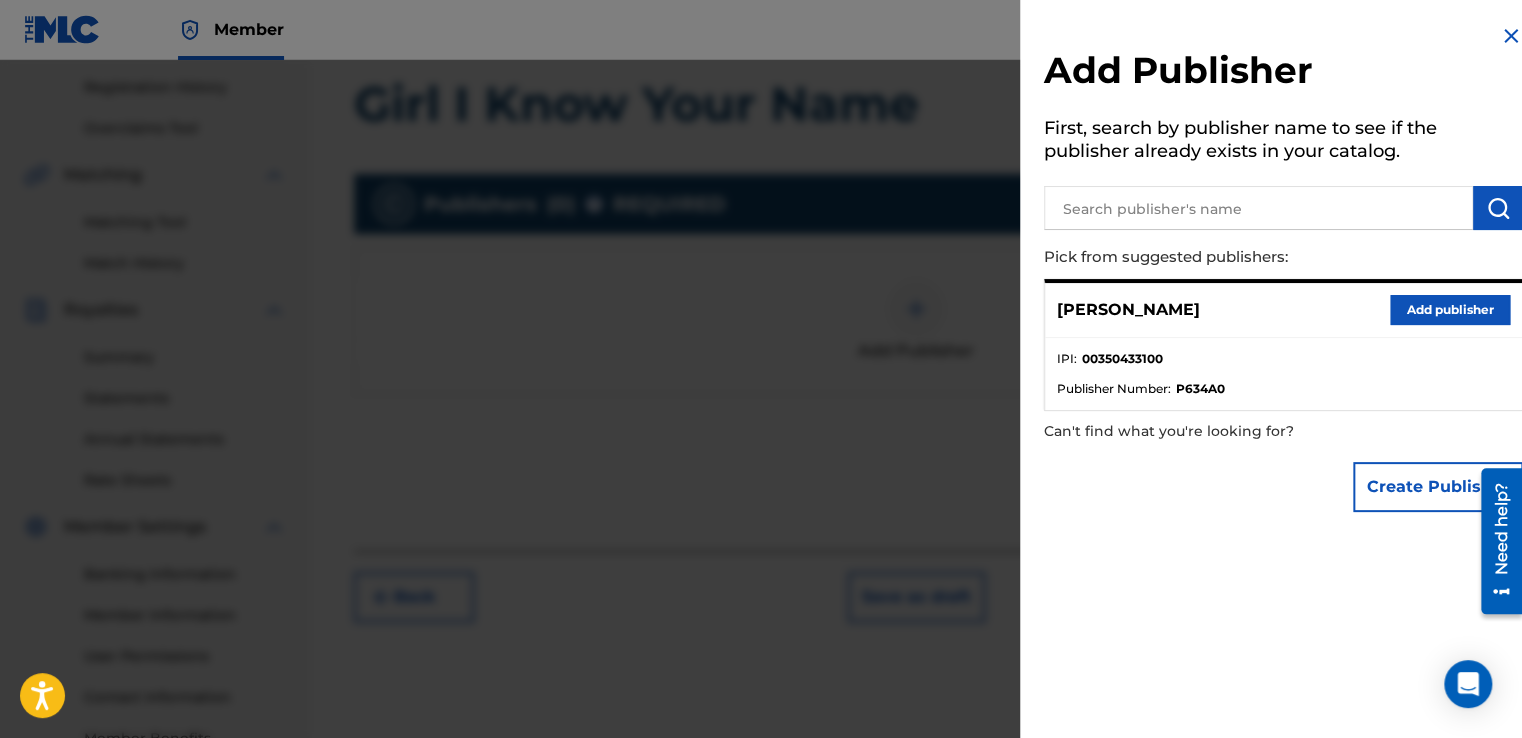 click on "Create Publisher" at bounding box center (1438, 487) 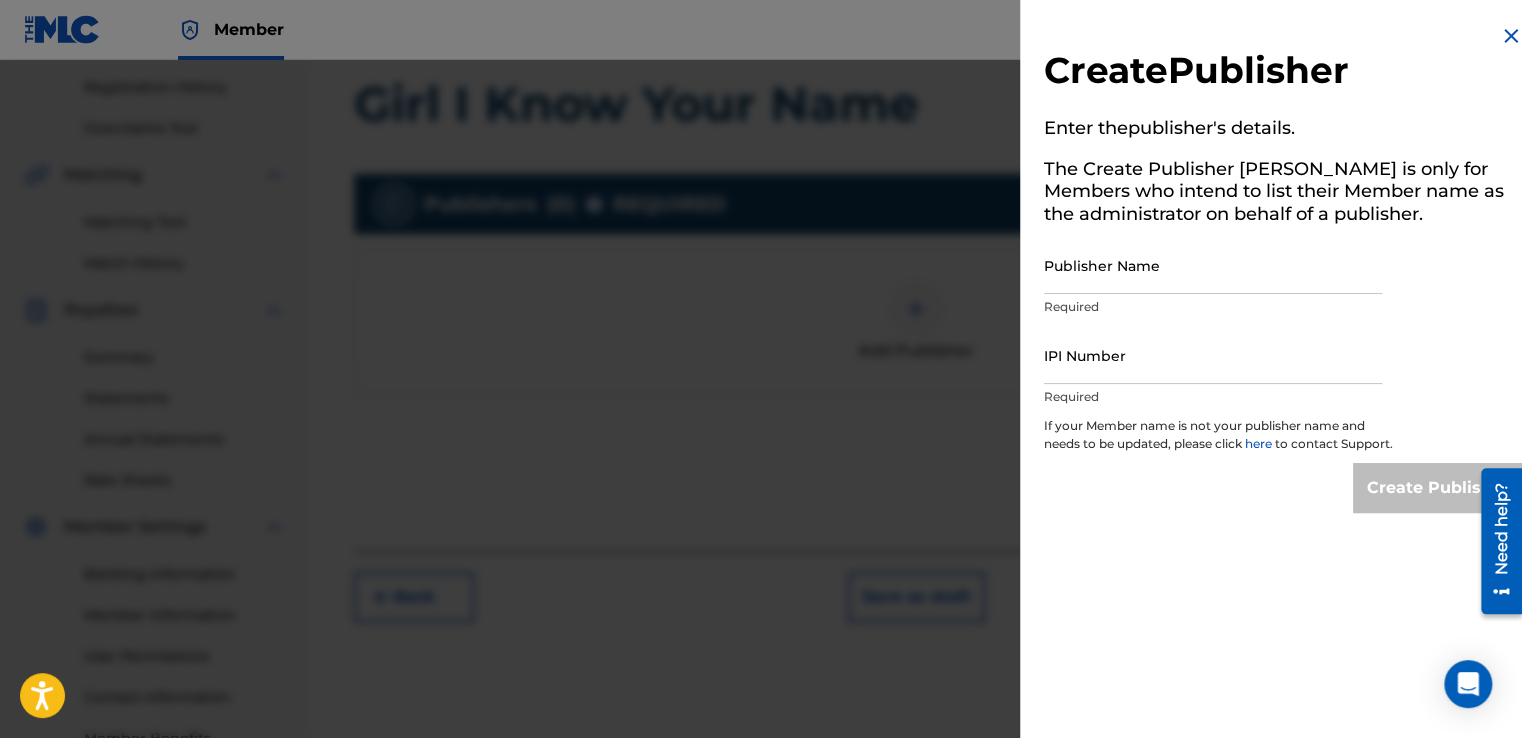 click on "Publisher Name" at bounding box center [1213, 265] 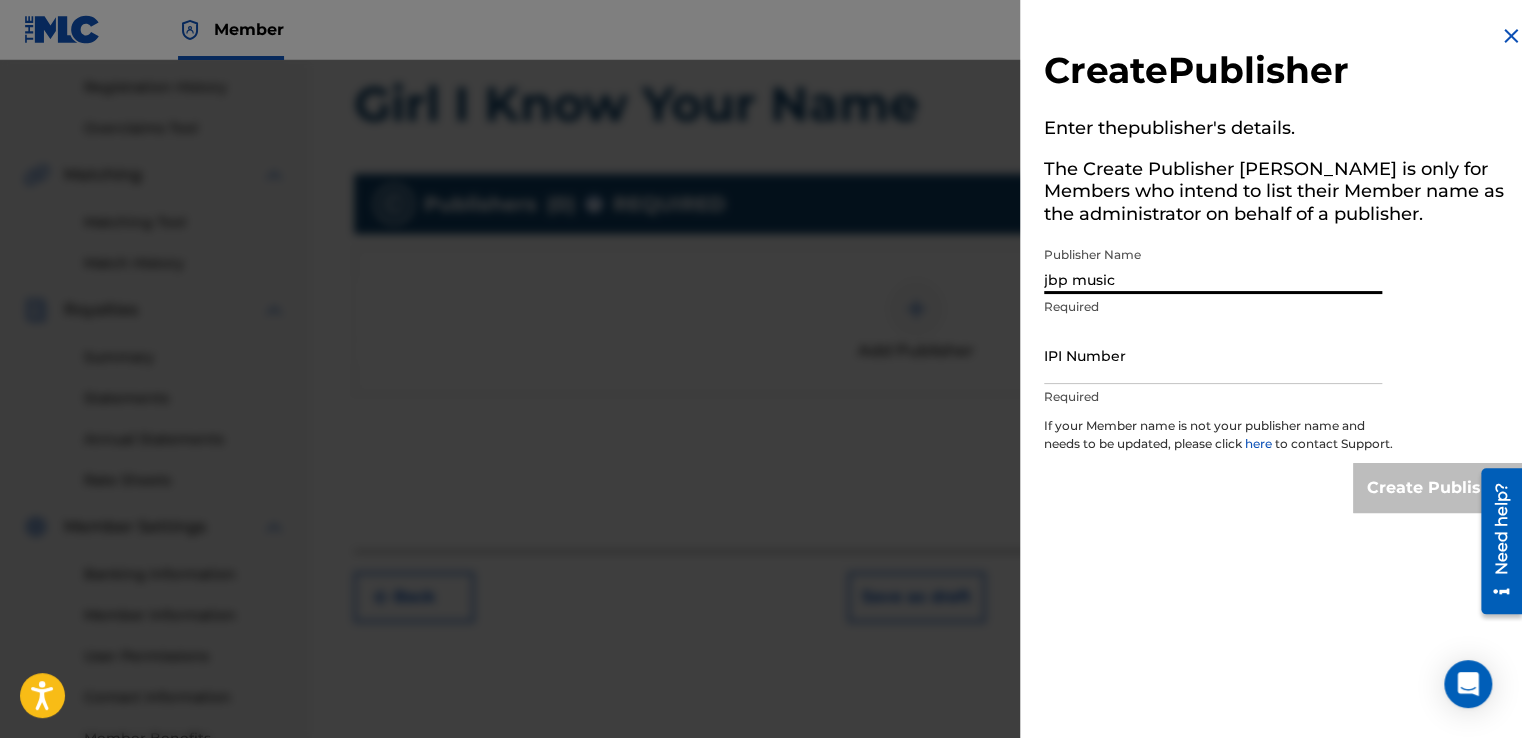 type on "jbp music" 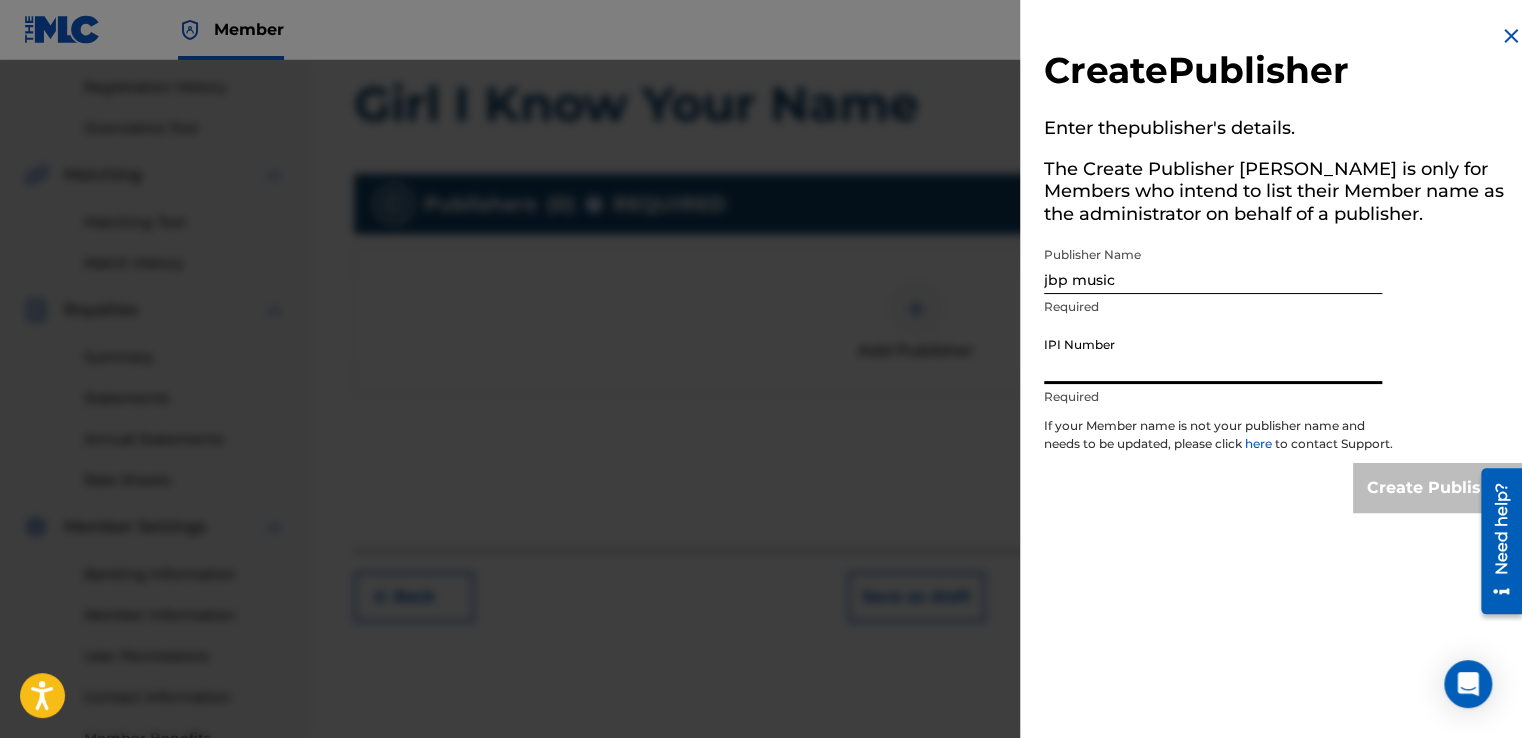 paste on "3876324" 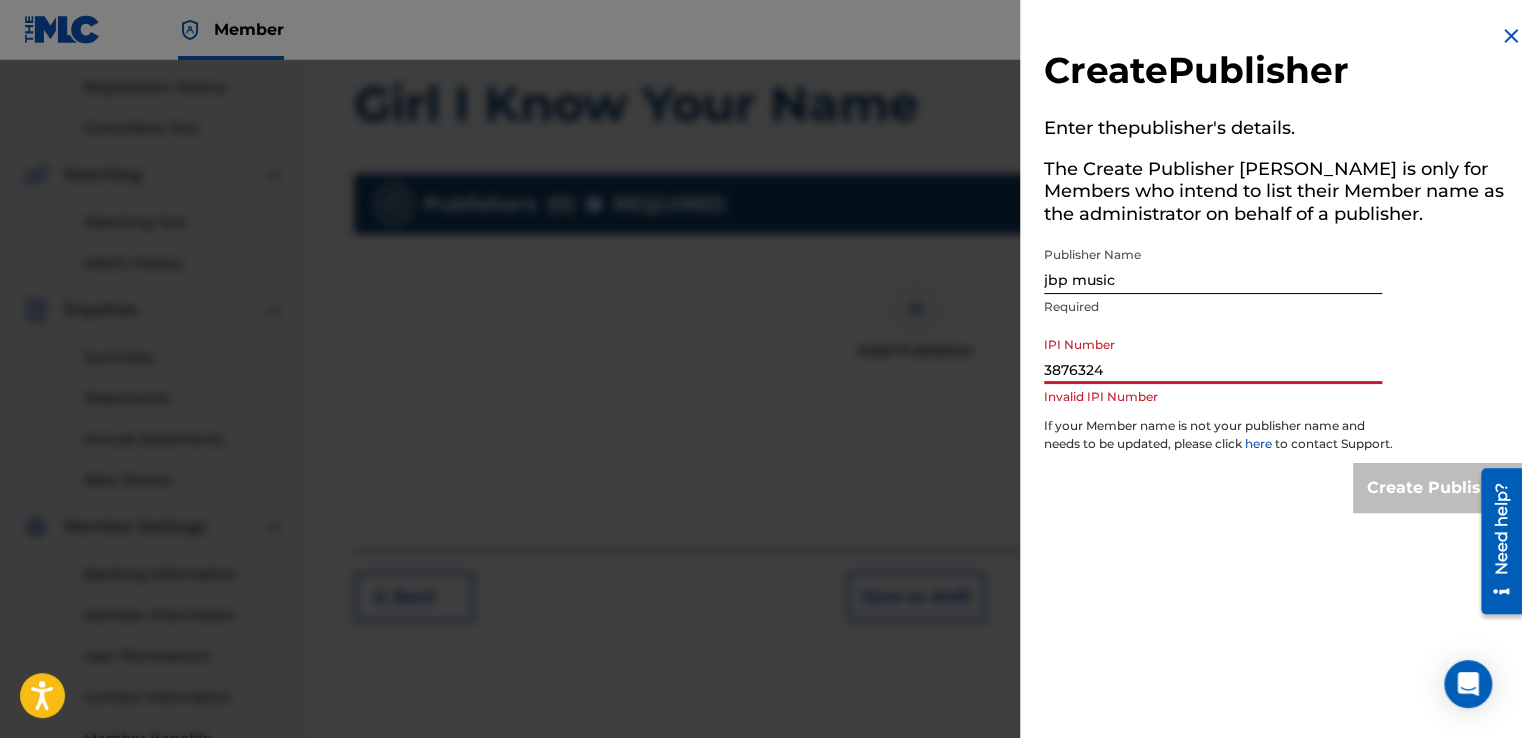 type on "3876324" 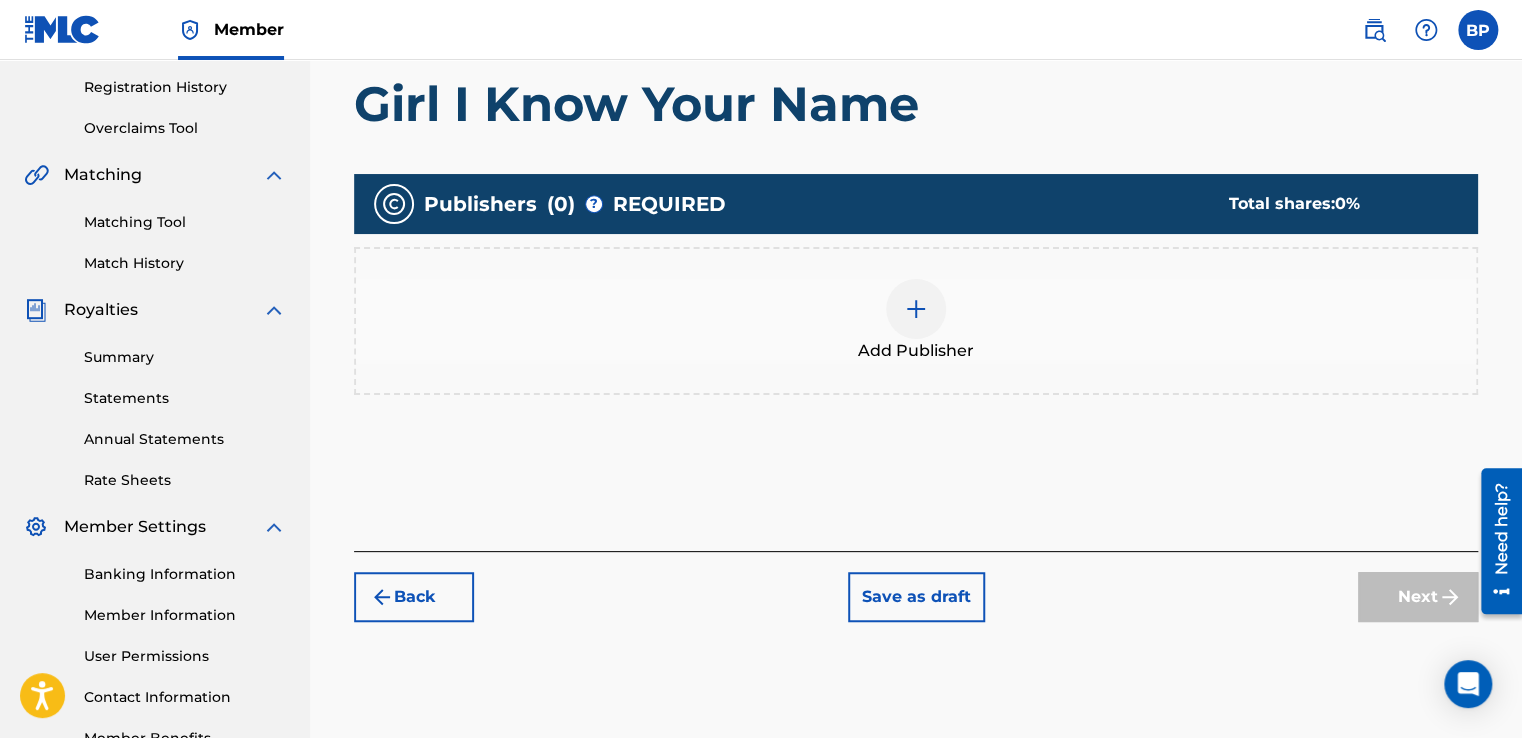 click at bounding box center [916, 309] 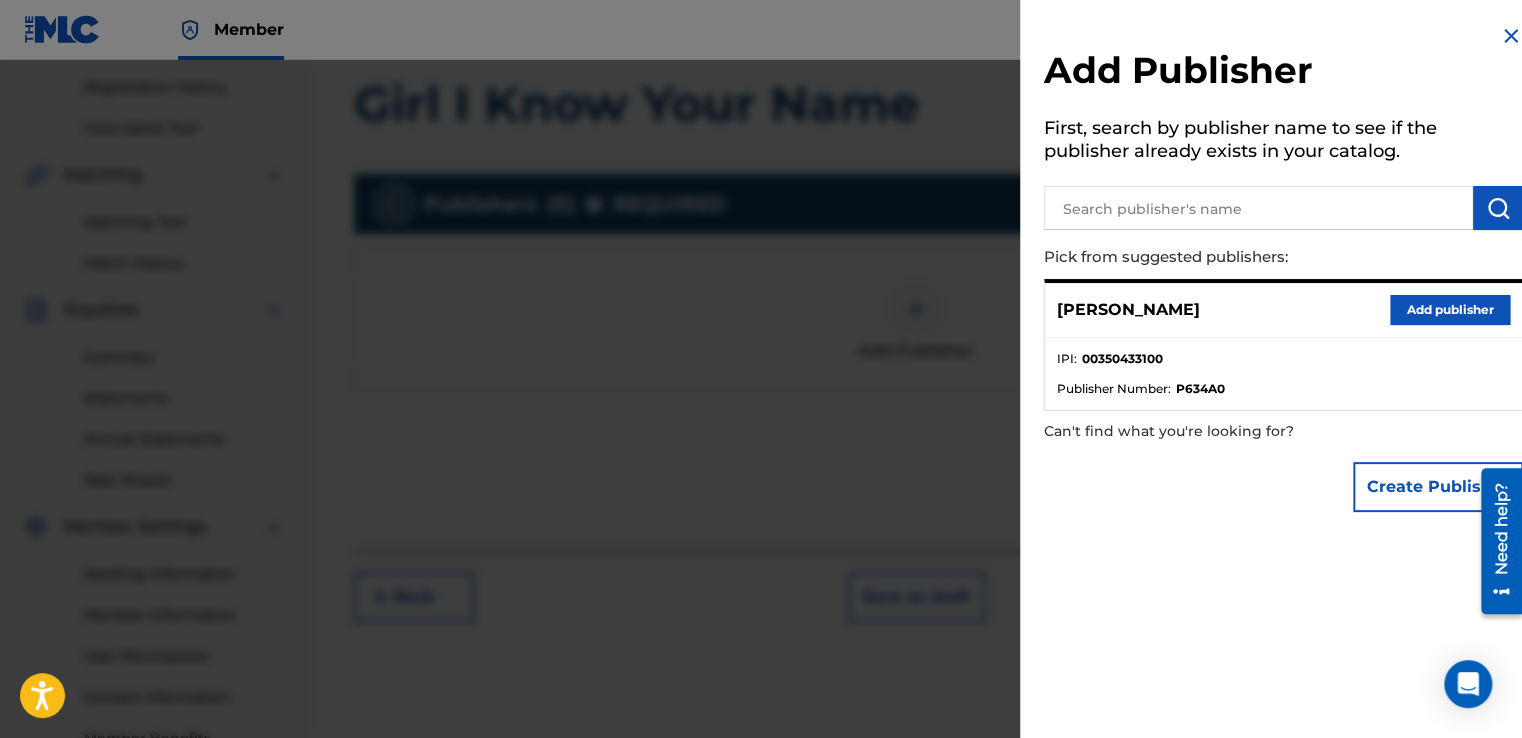 click on "Add publisher" at bounding box center (1450, 310) 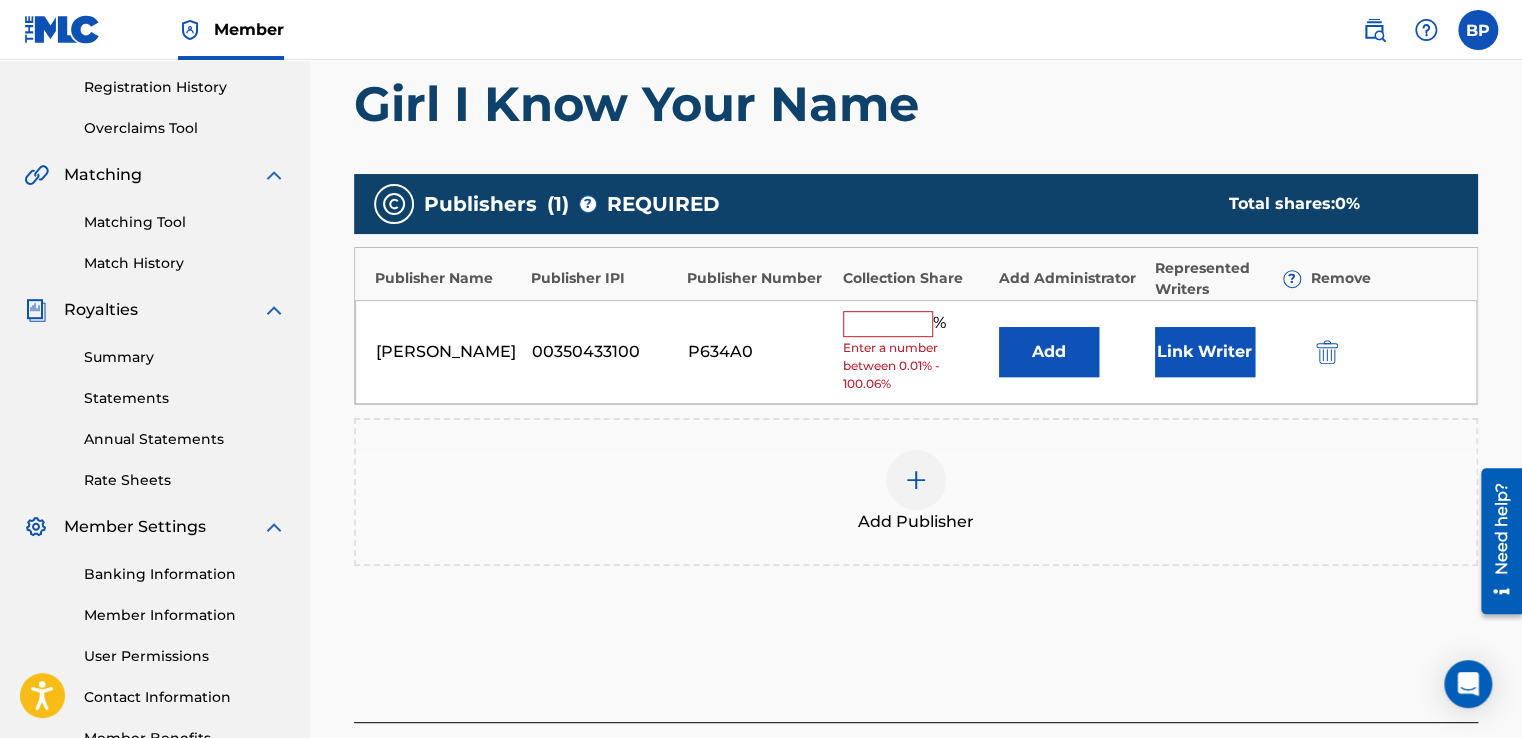 click at bounding box center [888, 324] 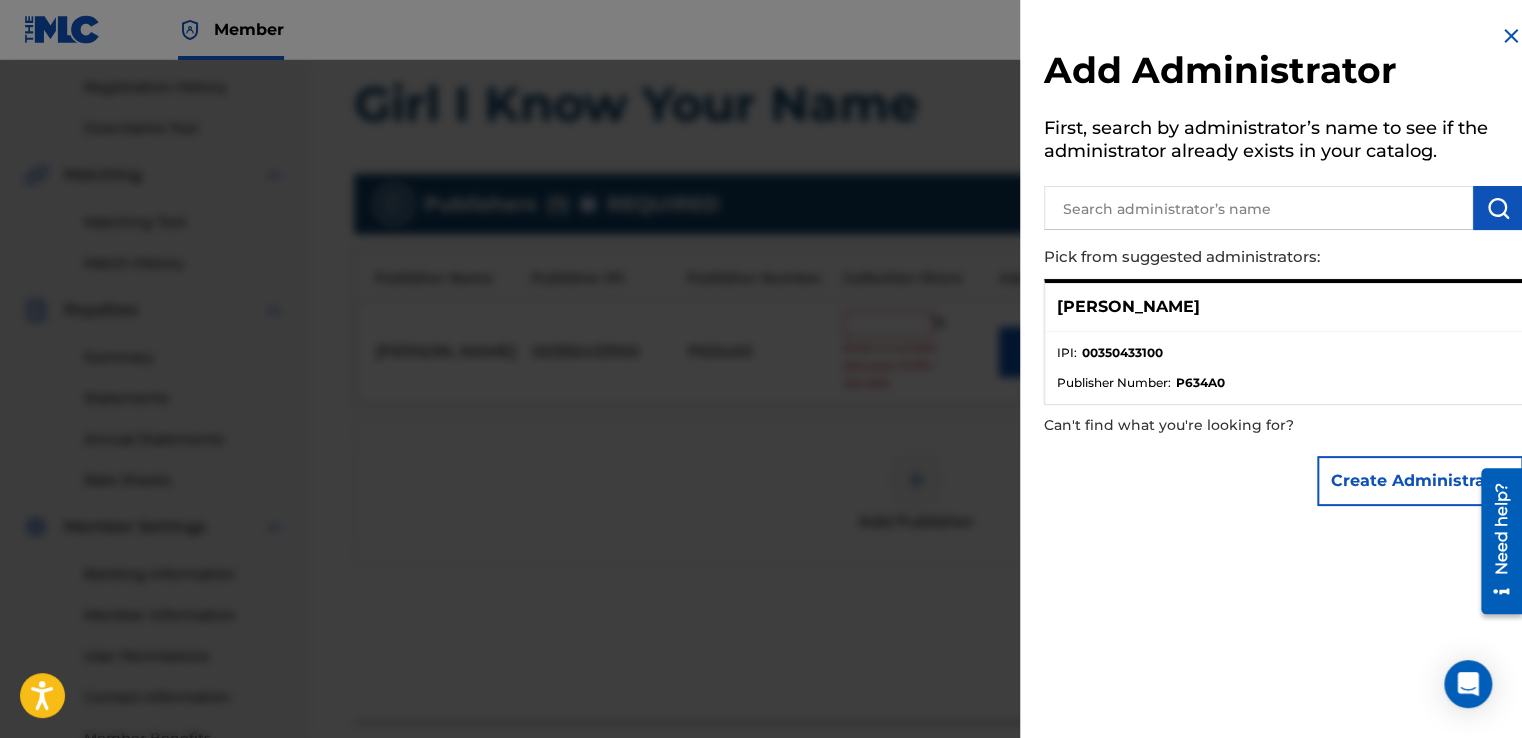 click at bounding box center [1511, 36] 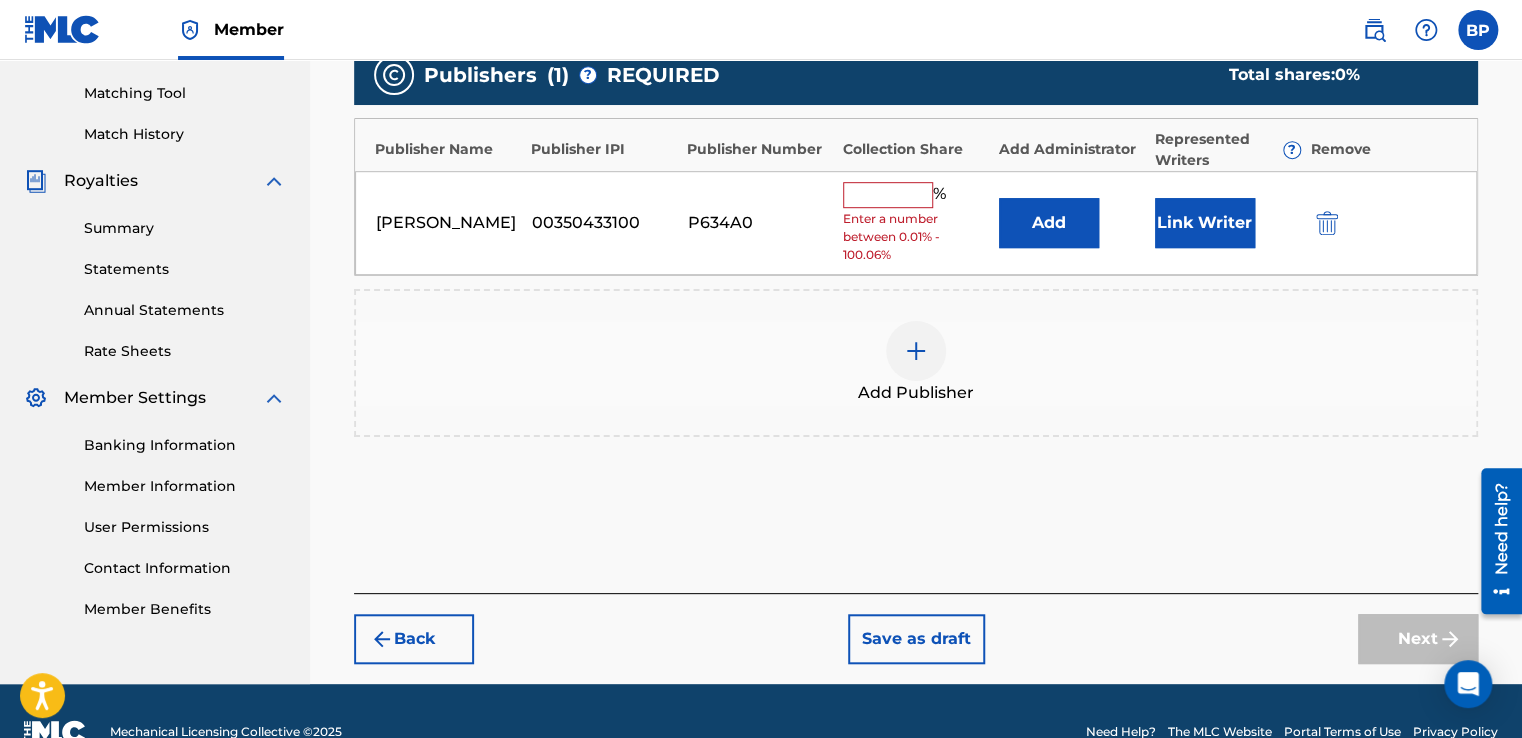 scroll, scrollTop: 539, scrollLeft: 0, axis: vertical 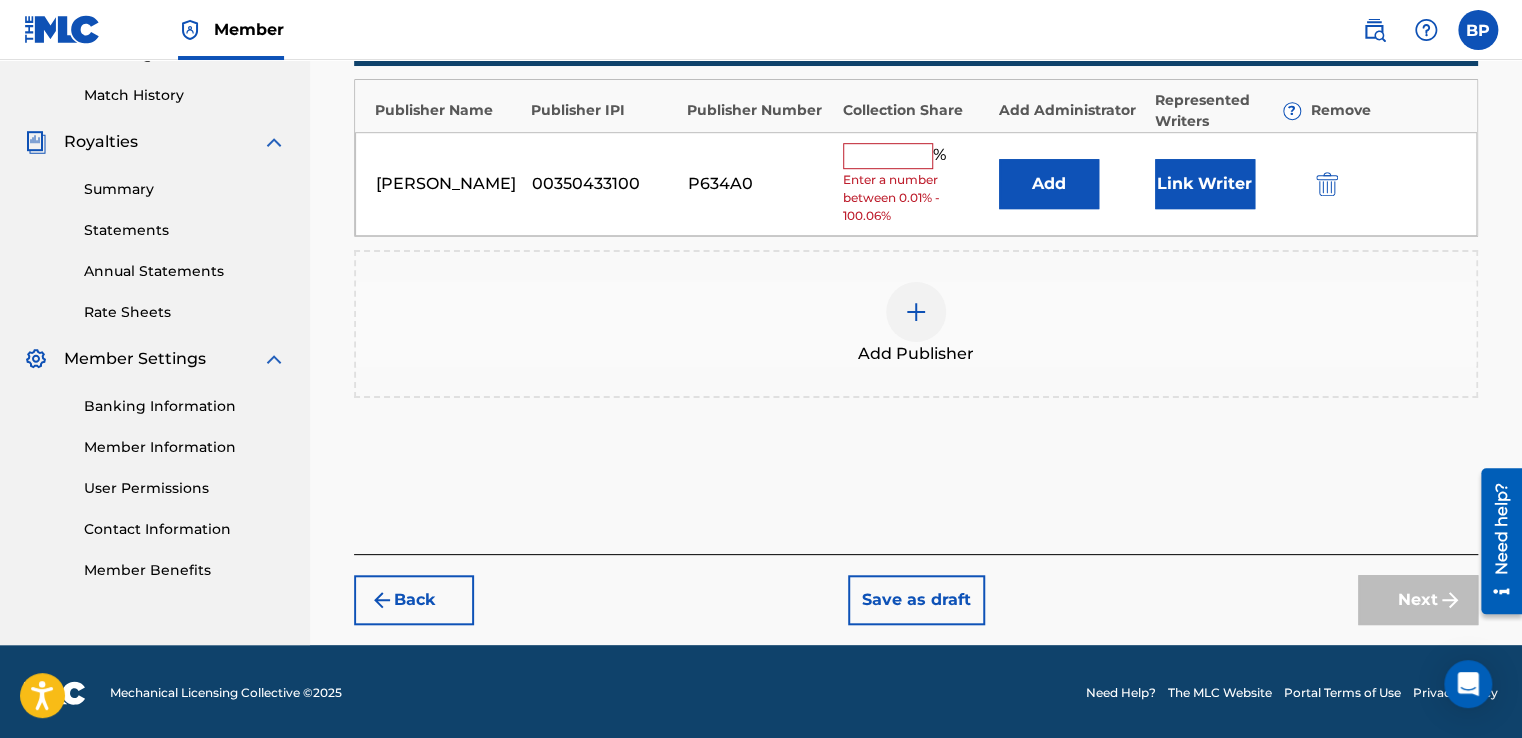 click on "Save as draft" at bounding box center (916, 600) 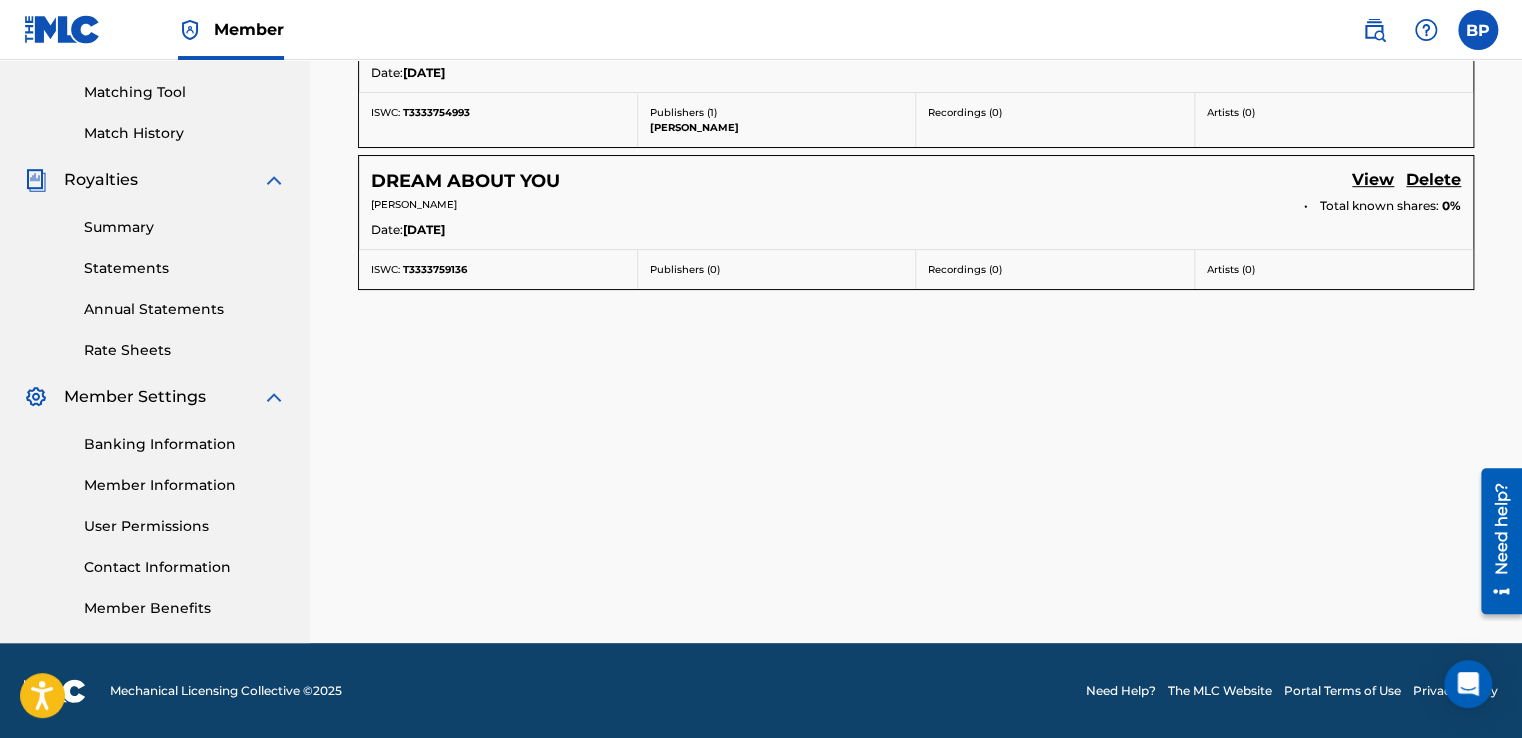 scroll, scrollTop: 0, scrollLeft: 0, axis: both 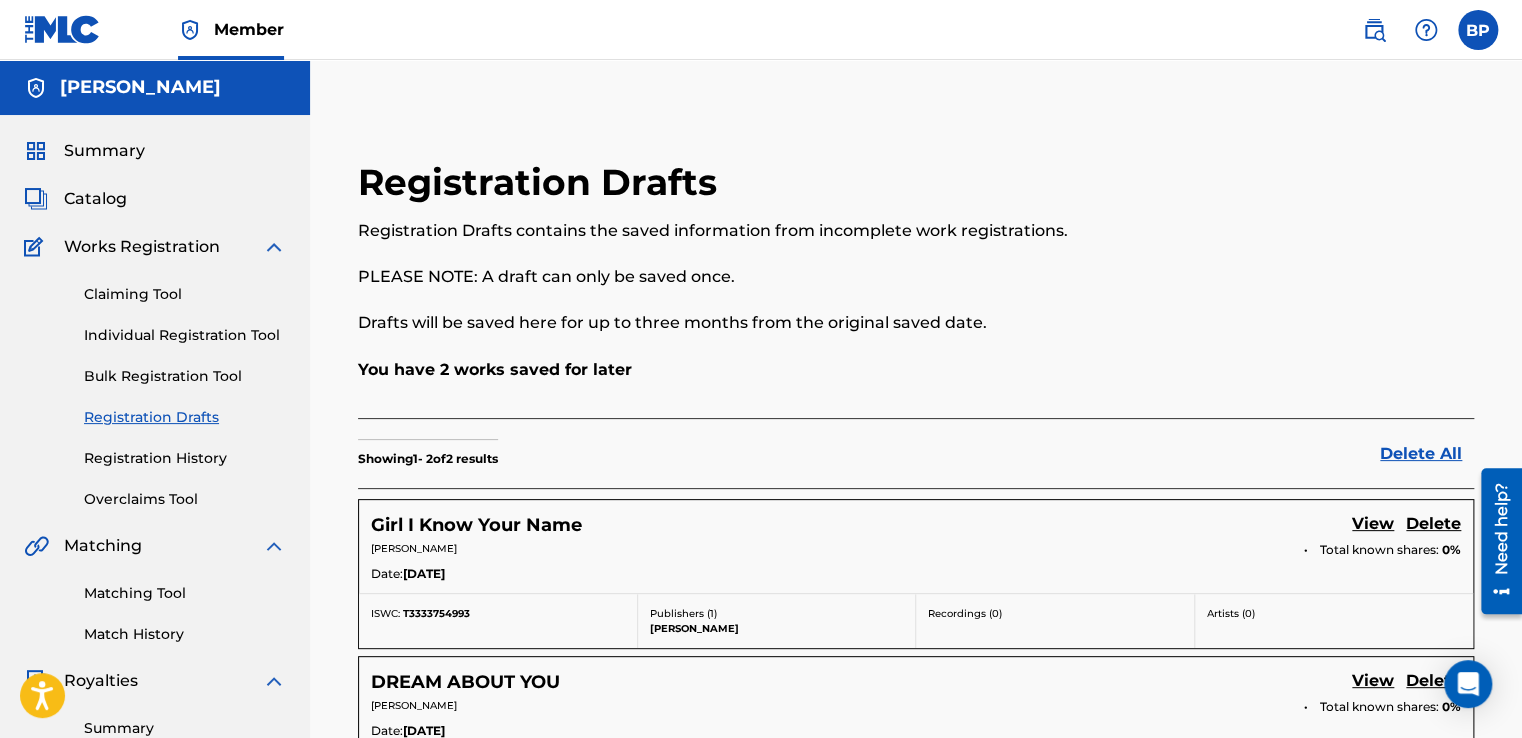 click on "View" at bounding box center [1373, 525] 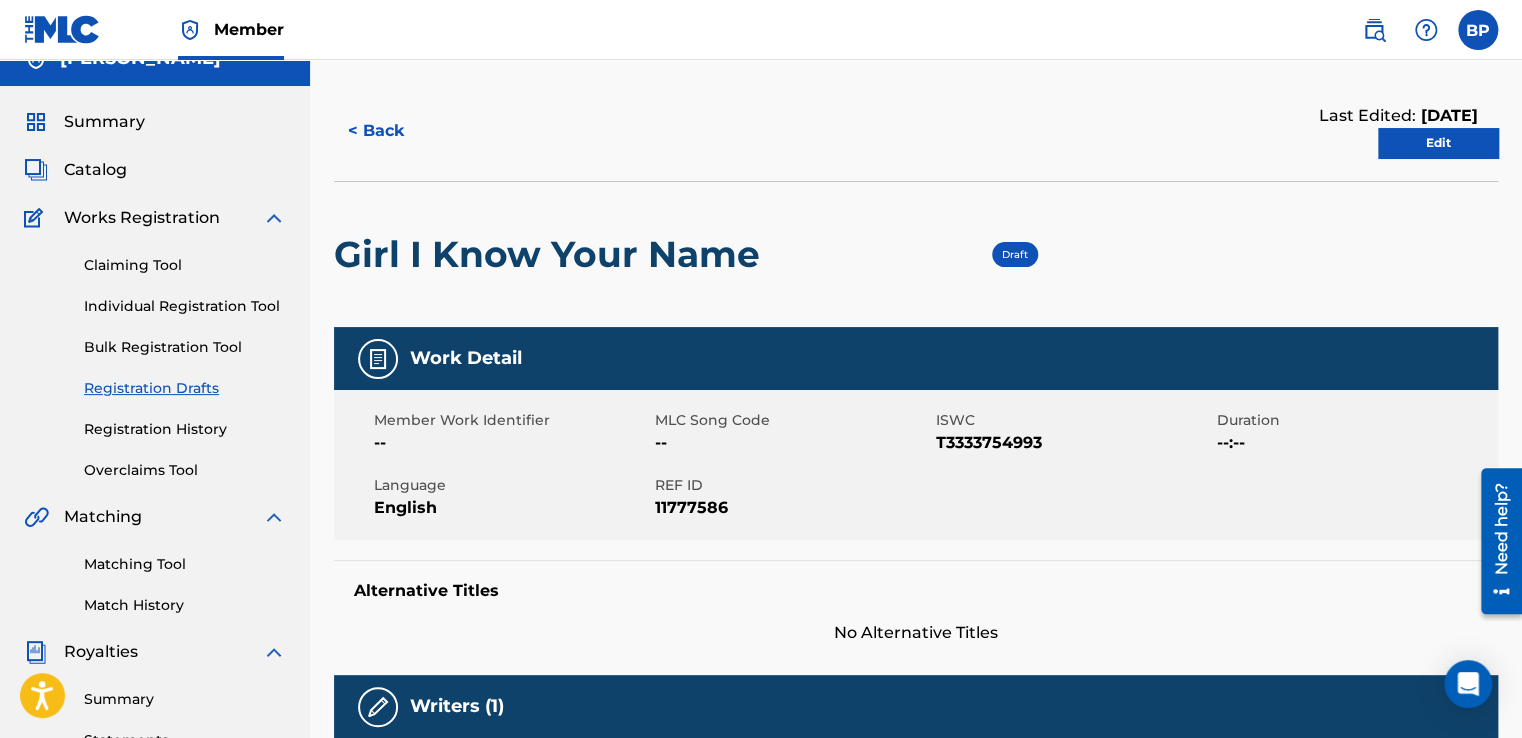 scroll, scrollTop: 0, scrollLeft: 0, axis: both 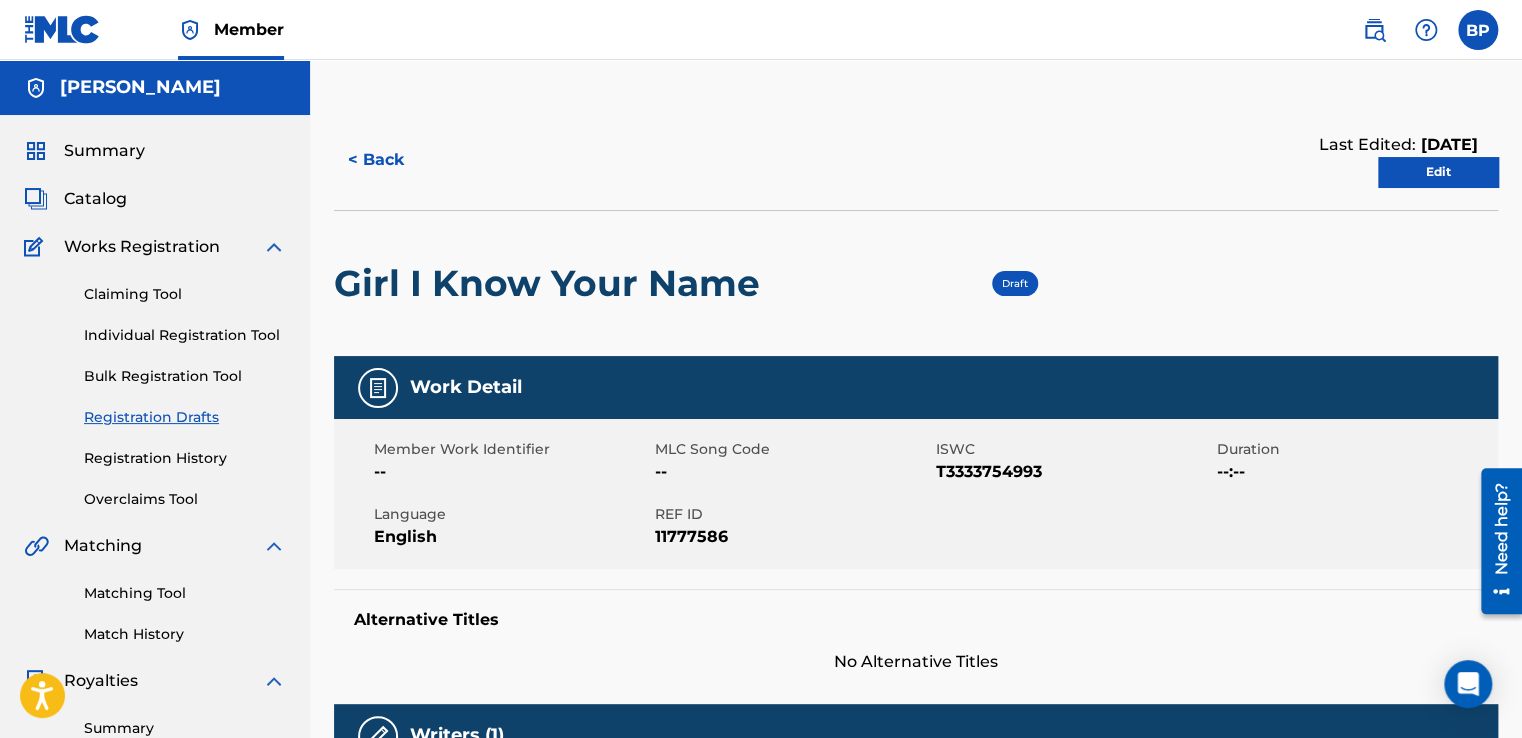 click at bounding box center (1478, 30) 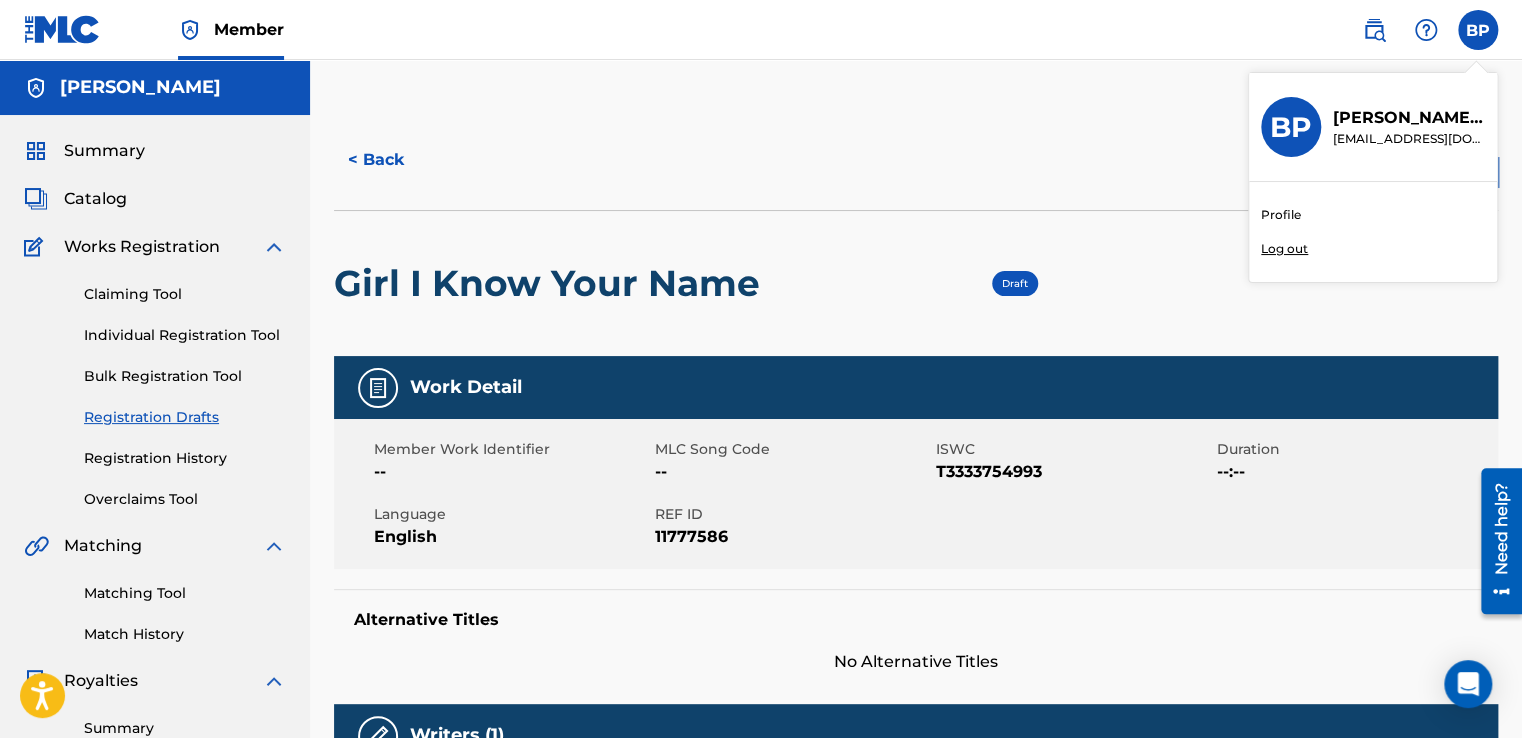 click on "Log out" at bounding box center [1284, 249] 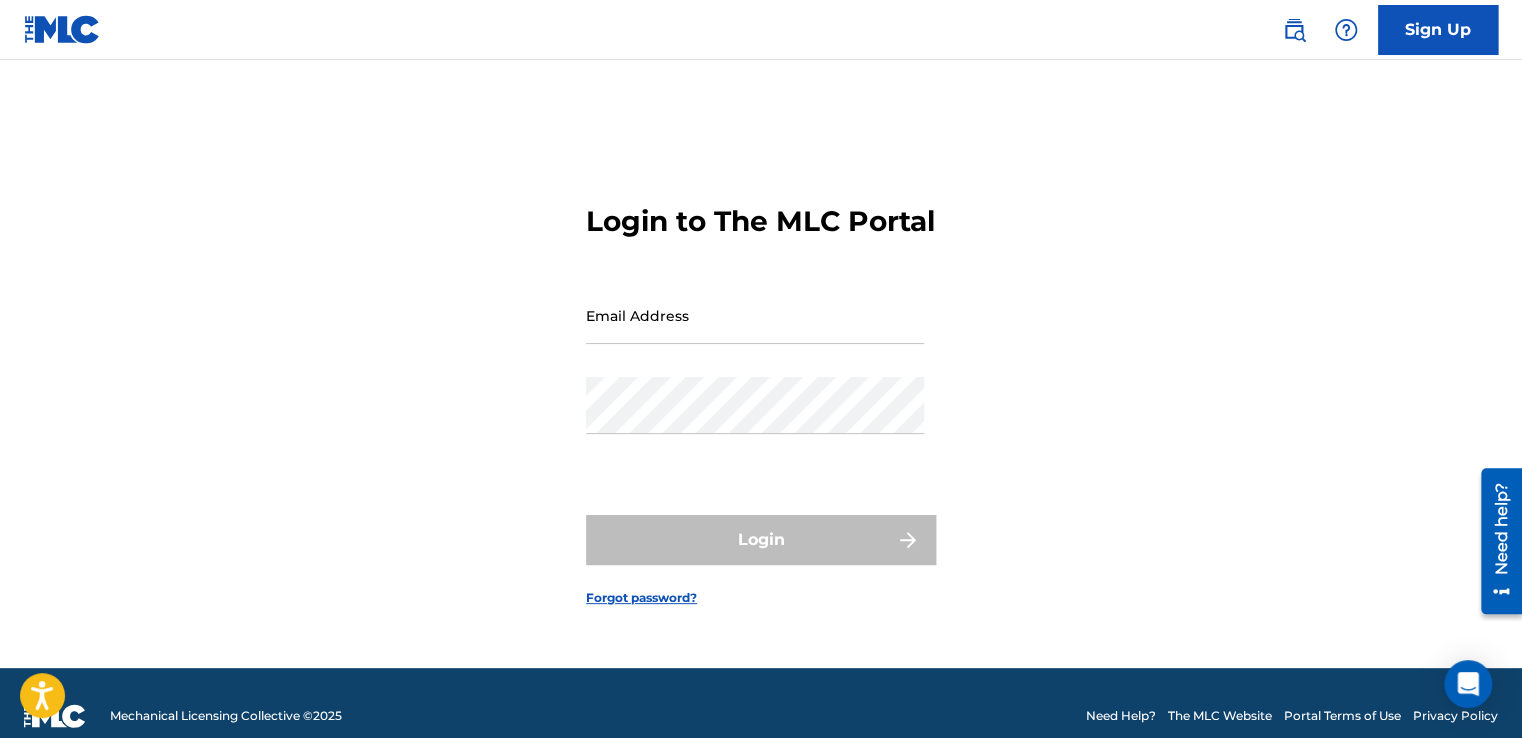 type on "[EMAIL_ADDRESS][DOMAIN_NAME]" 